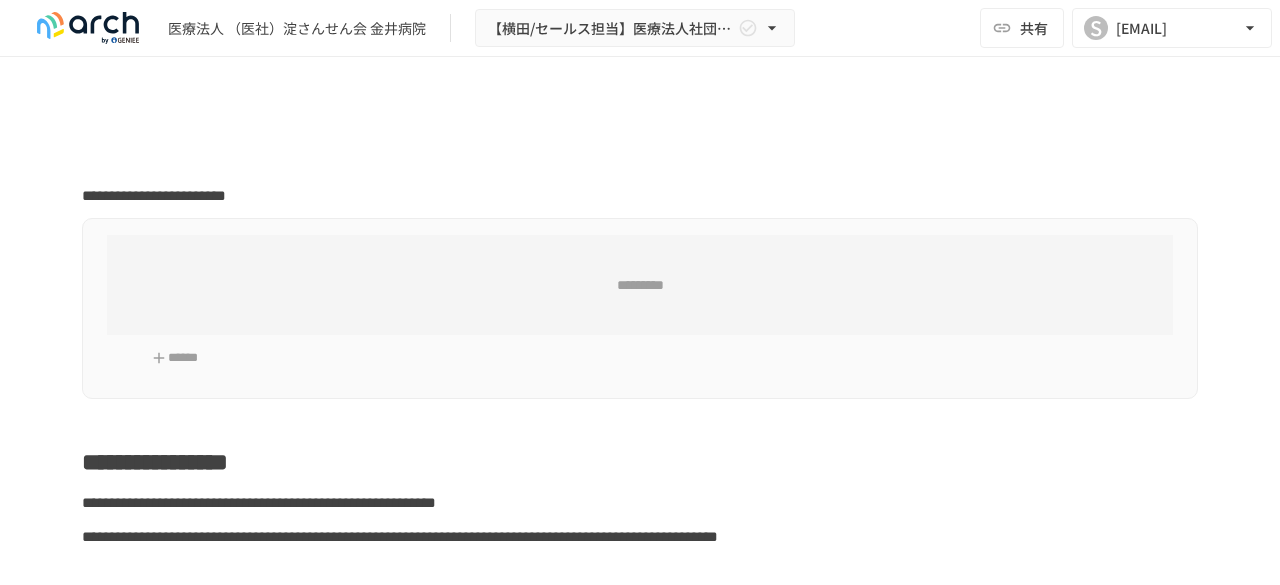 scroll, scrollTop: 0, scrollLeft: 0, axis: both 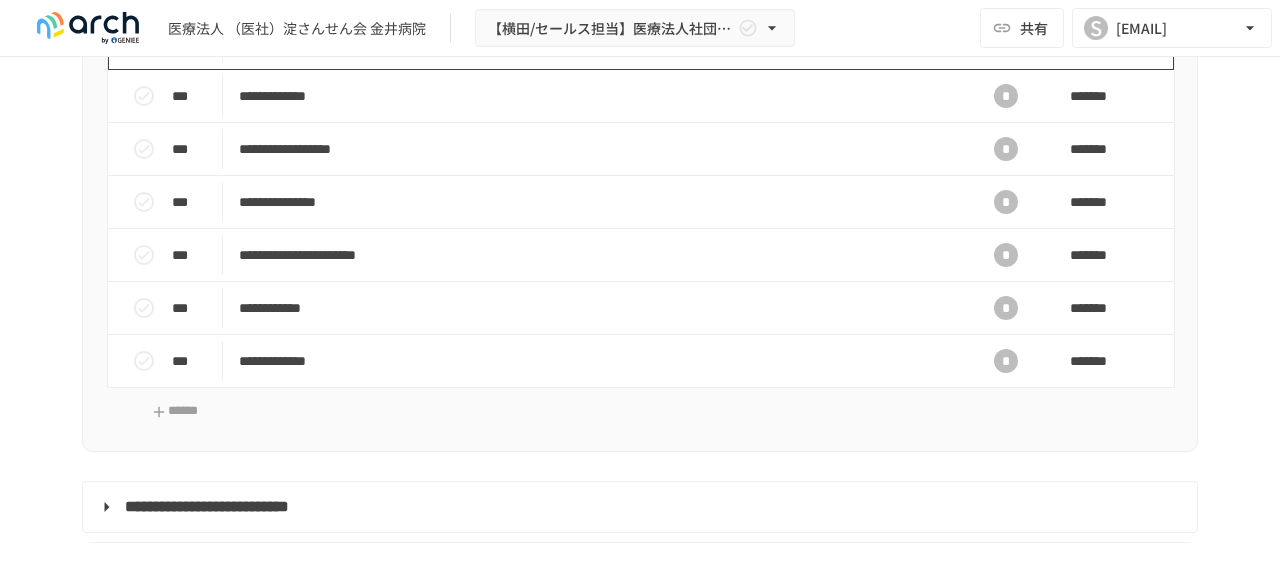click on "**********" at bounding box center (598, 43) 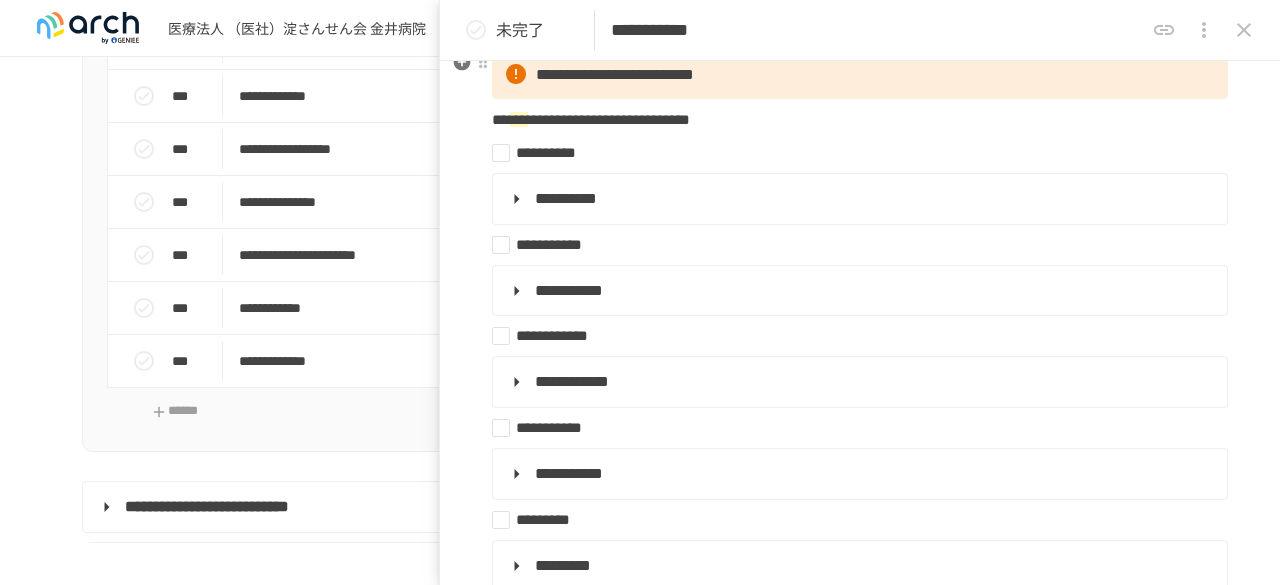 scroll, scrollTop: 0, scrollLeft: 0, axis: both 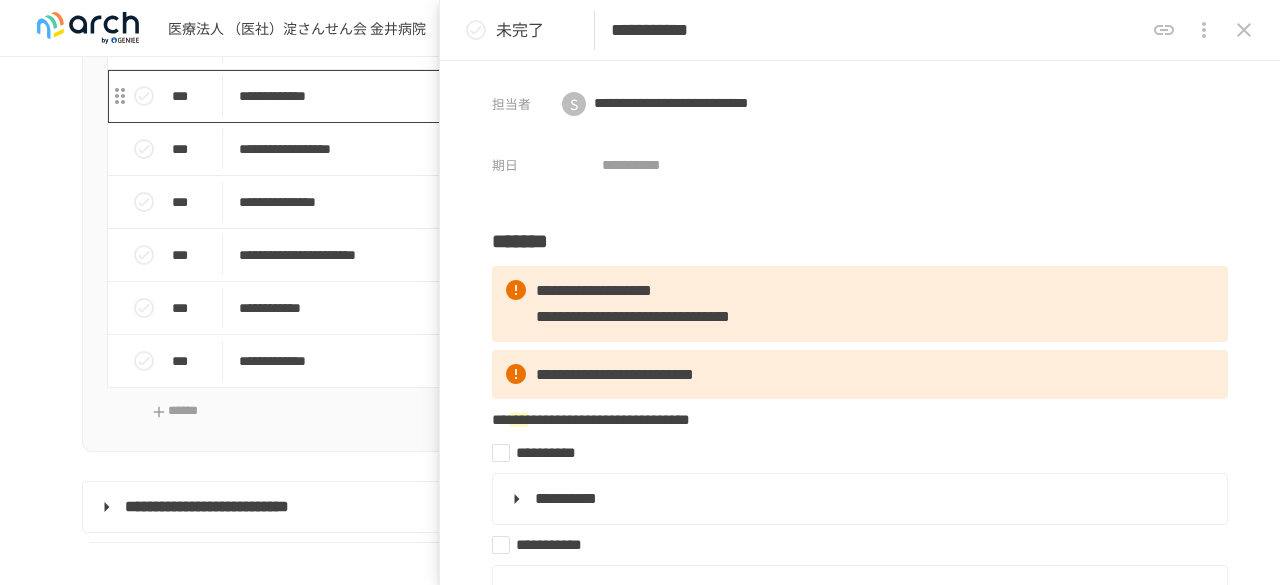 click on "**********" at bounding box center [598, 96] 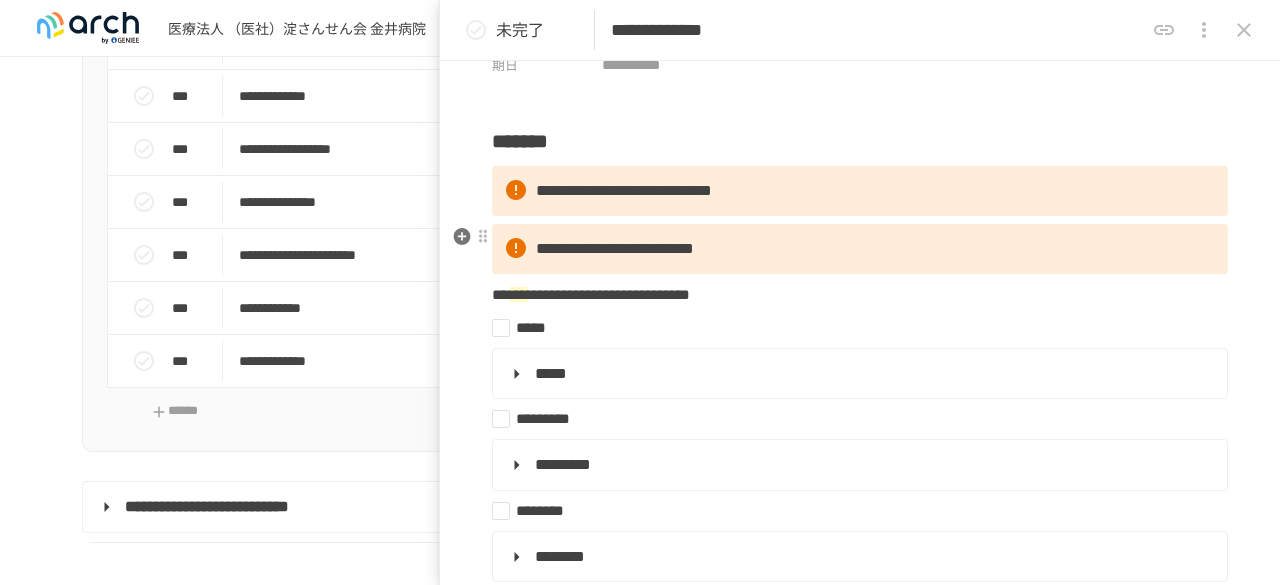 scroll, scrollTop: 0, scrollLeft: 0, axis: both 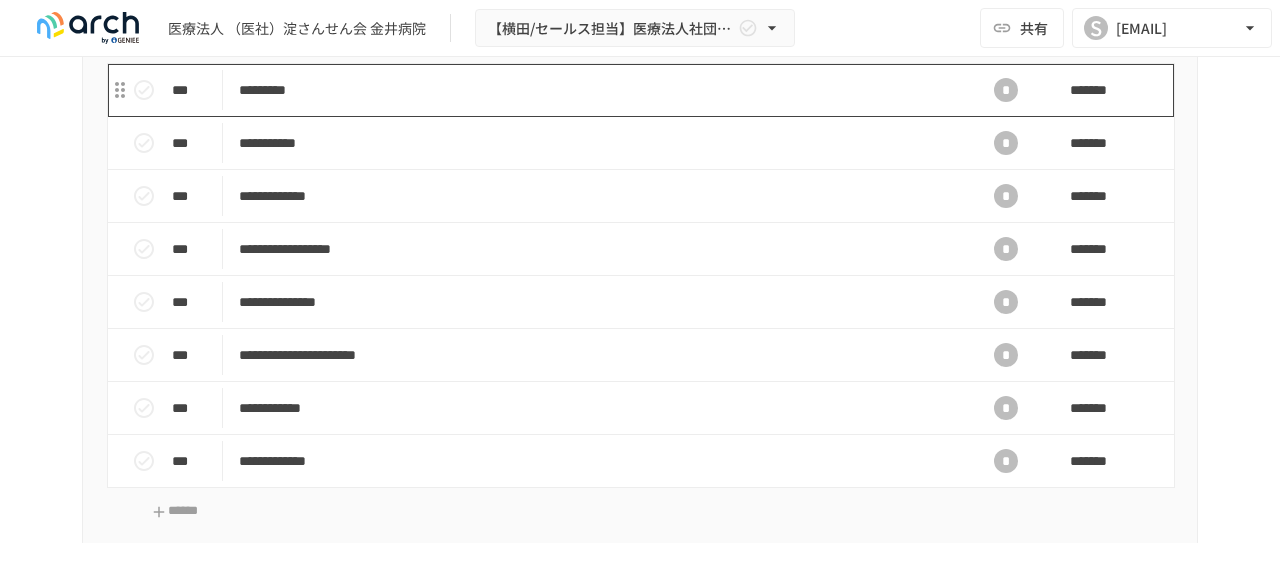 click on "*********" at bounding box center (598, 90) 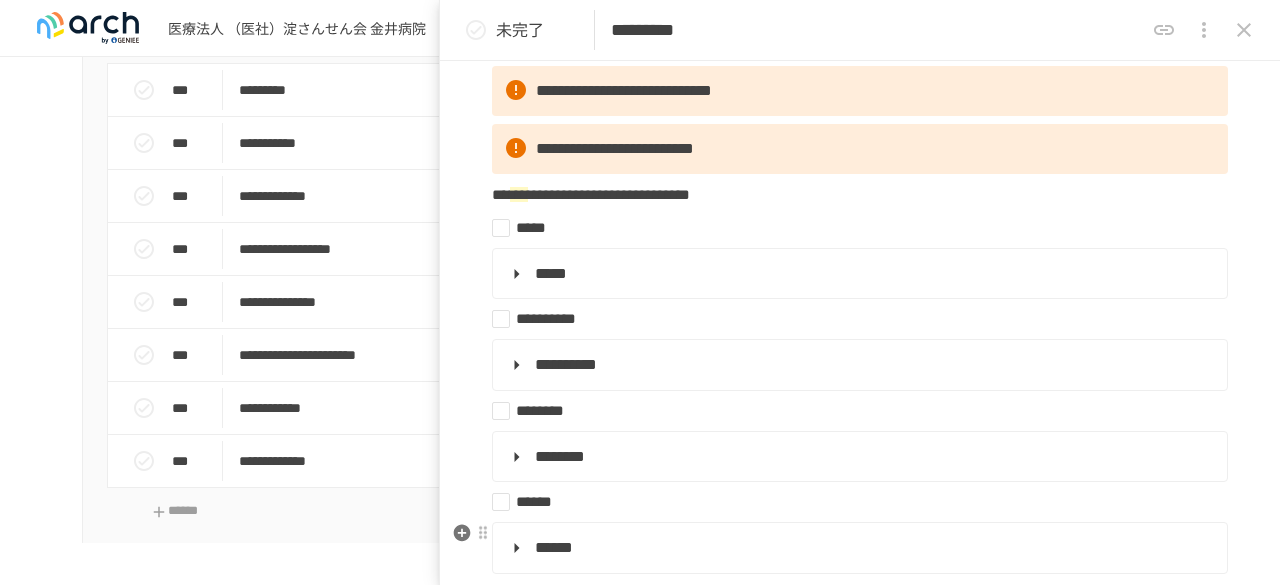 scroll, scrollTop: 0, scrollLeft: 0, axis: both 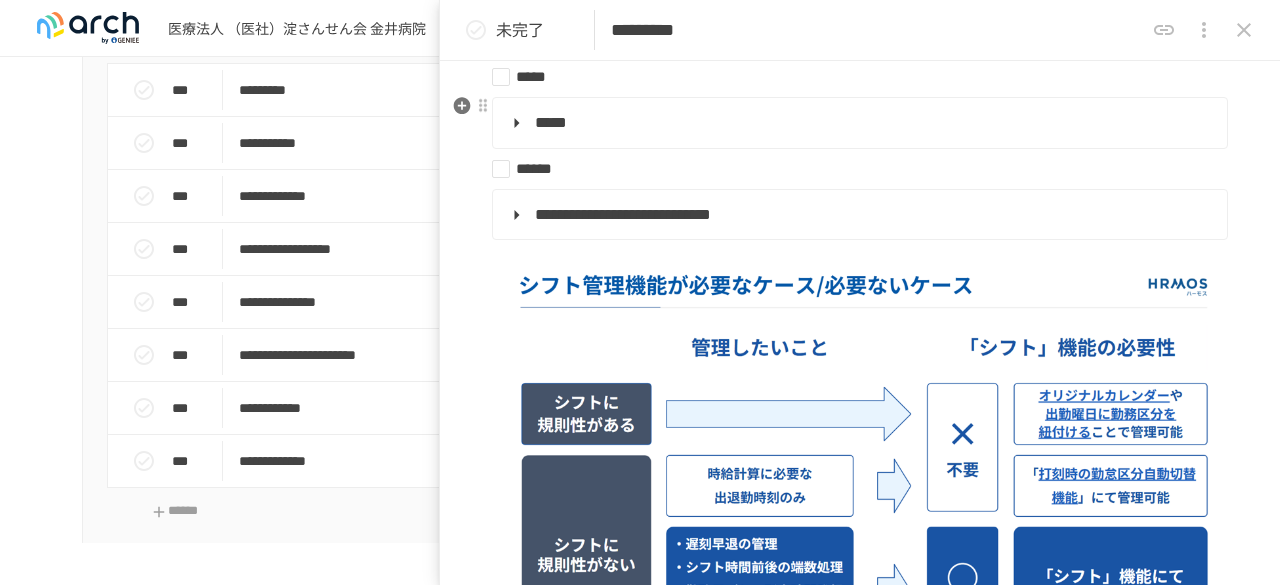 drag, startPoint x: 877, startPoint y: 291, endPoint x: 947, endPoint y: 118, distance: 186.62529 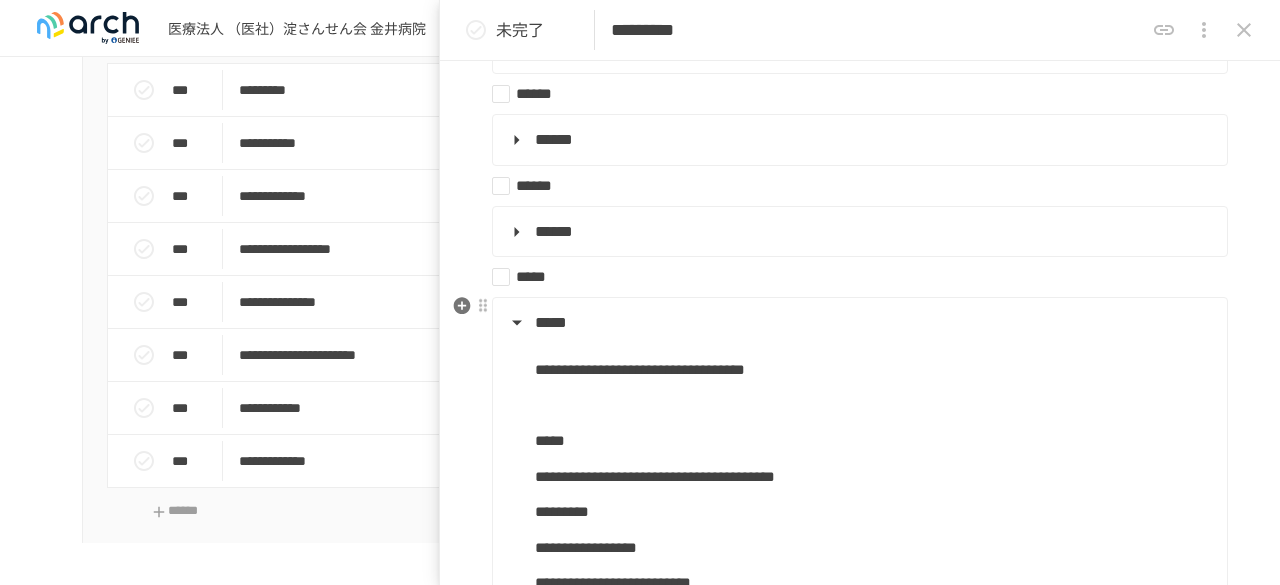scroll, scrollTop: 800, scrollLeft: 0, axis: vertical 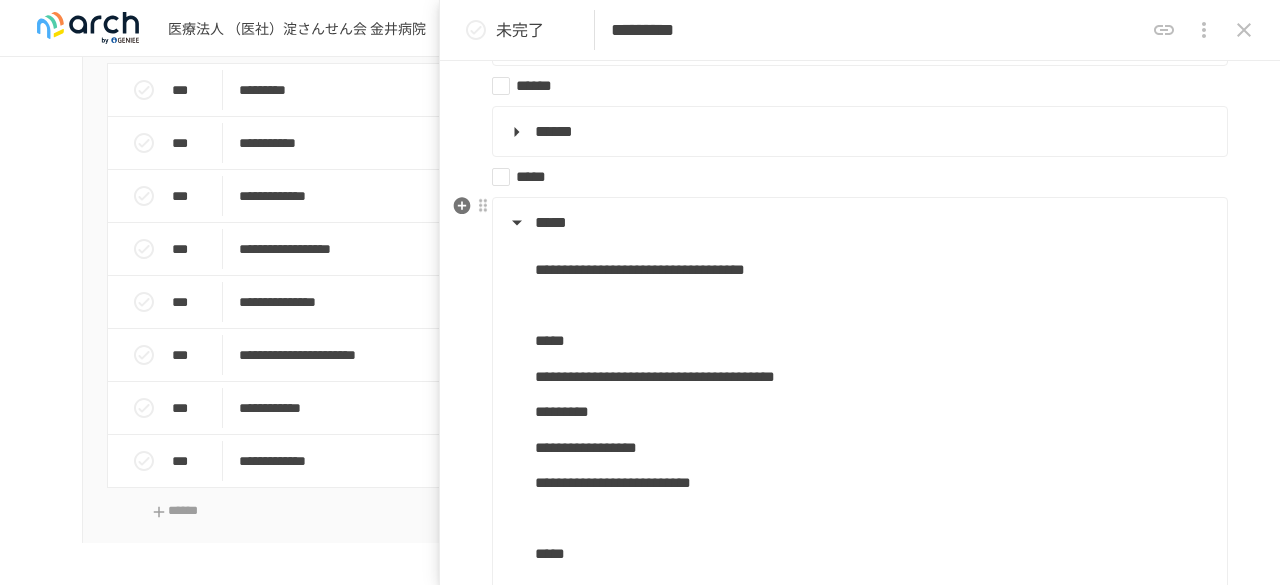 click on "**********" at bounding box center (860, 411) 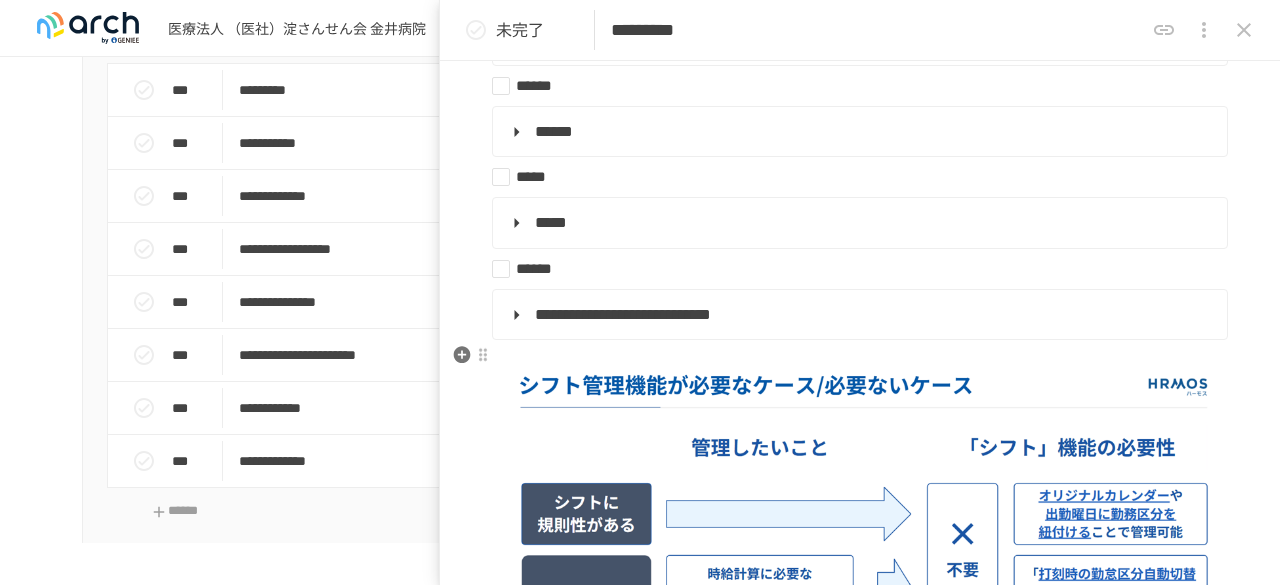 drag, startPoint x: 916, startPoint y: 235, endPoint x: 878, endPoint y: 431, distance: 199.64969 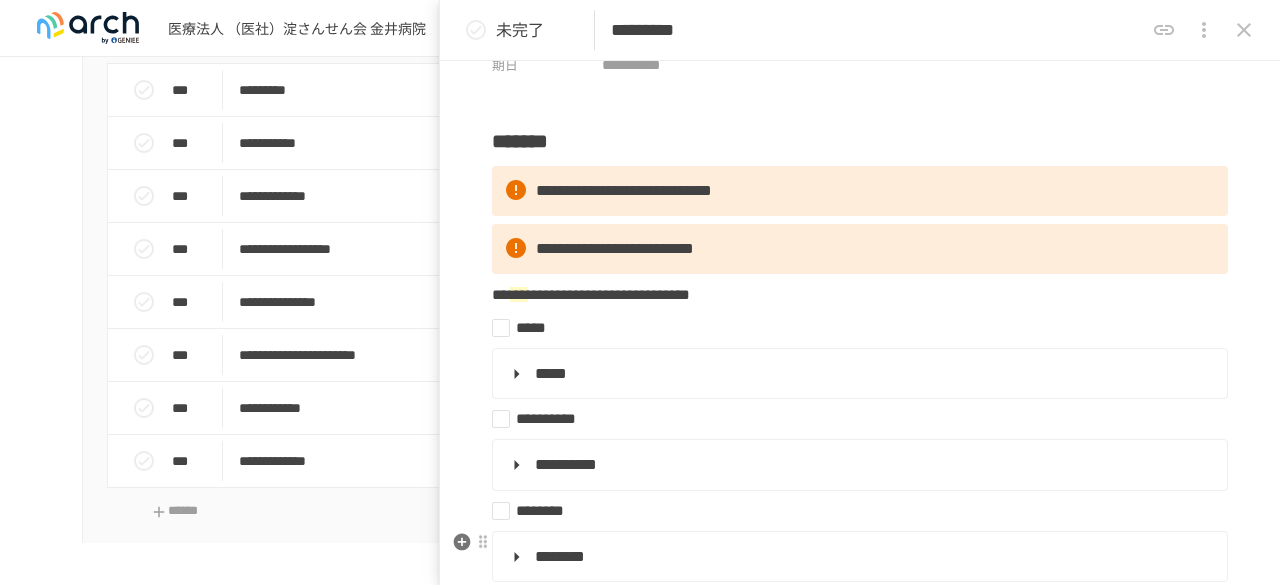 scroll, scrollTop: 300, scrollLeft: 0, axis: vertical 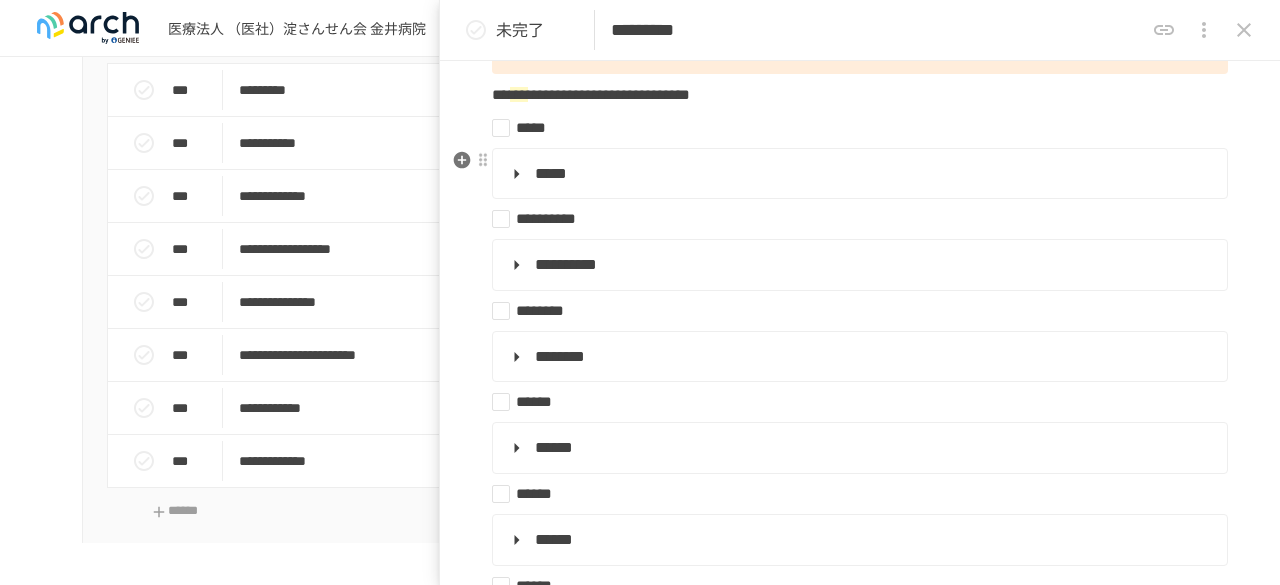 click on "*****" at bounding box center [858, 174] 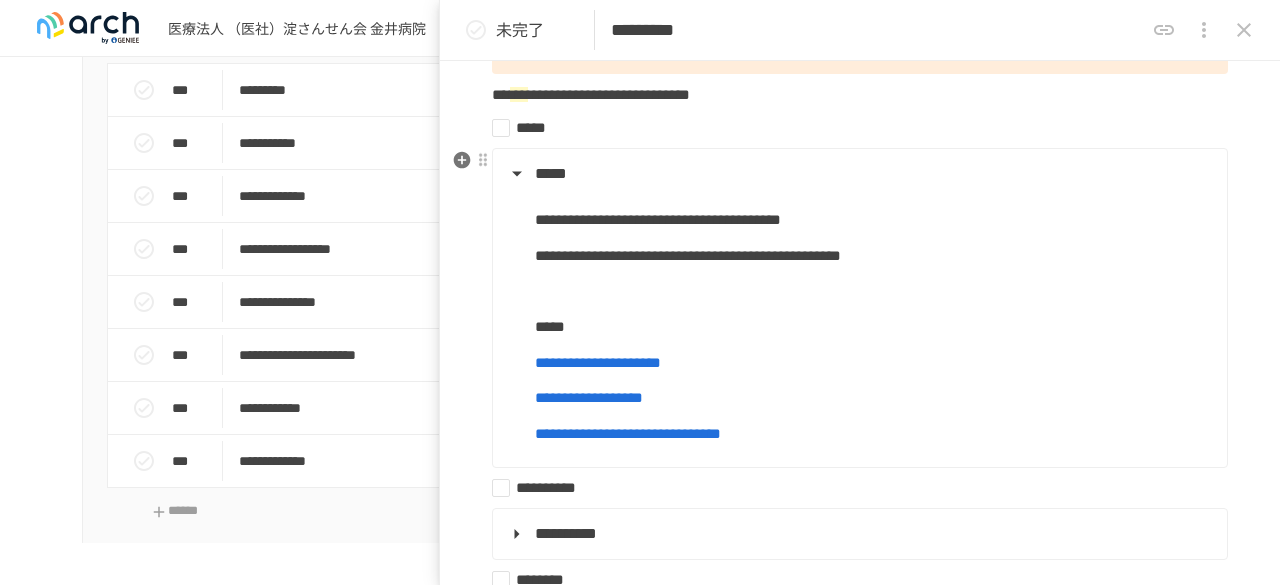 click on "*****" at bounding box center [858, 174] 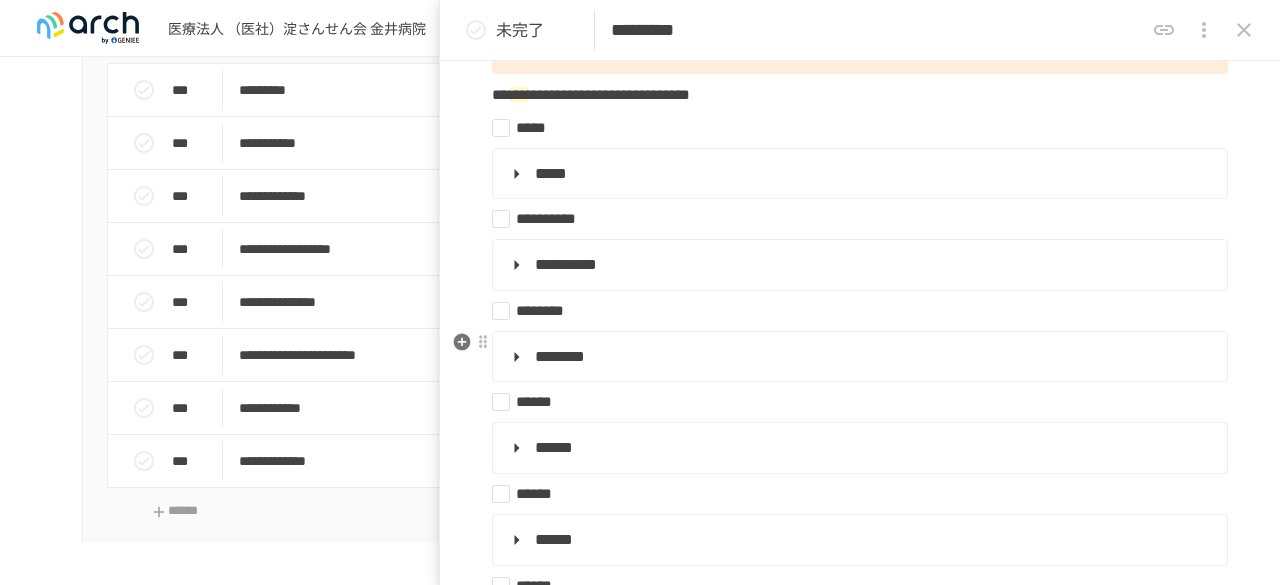 click on "********" at bounding box center [858, 357] 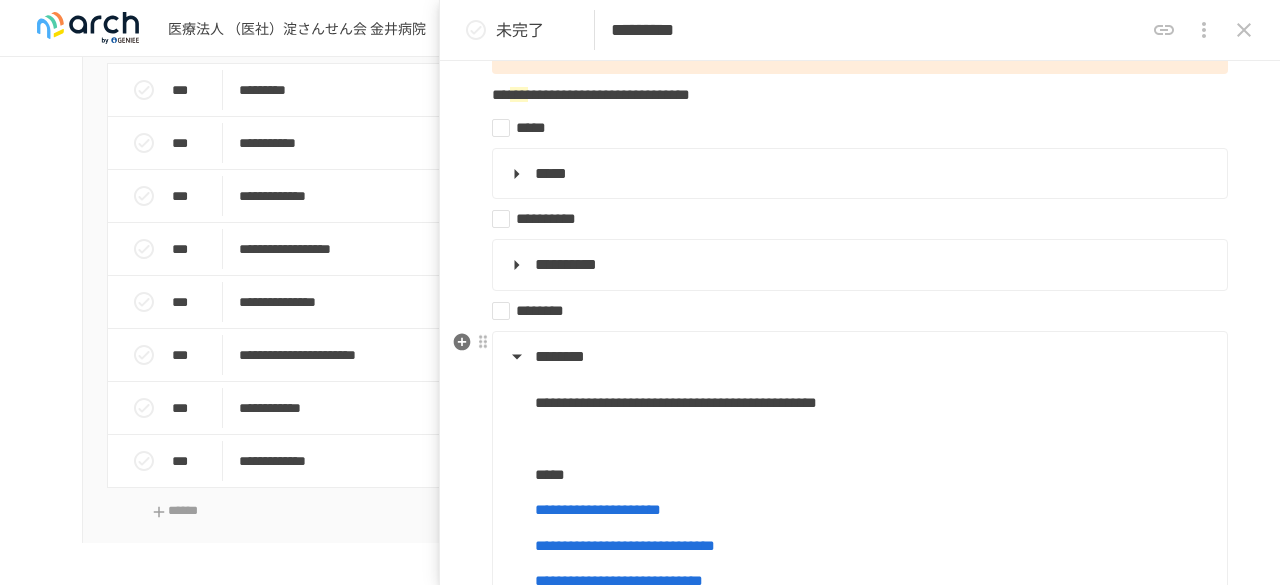 click on "********" at bounding box center (858, 357) 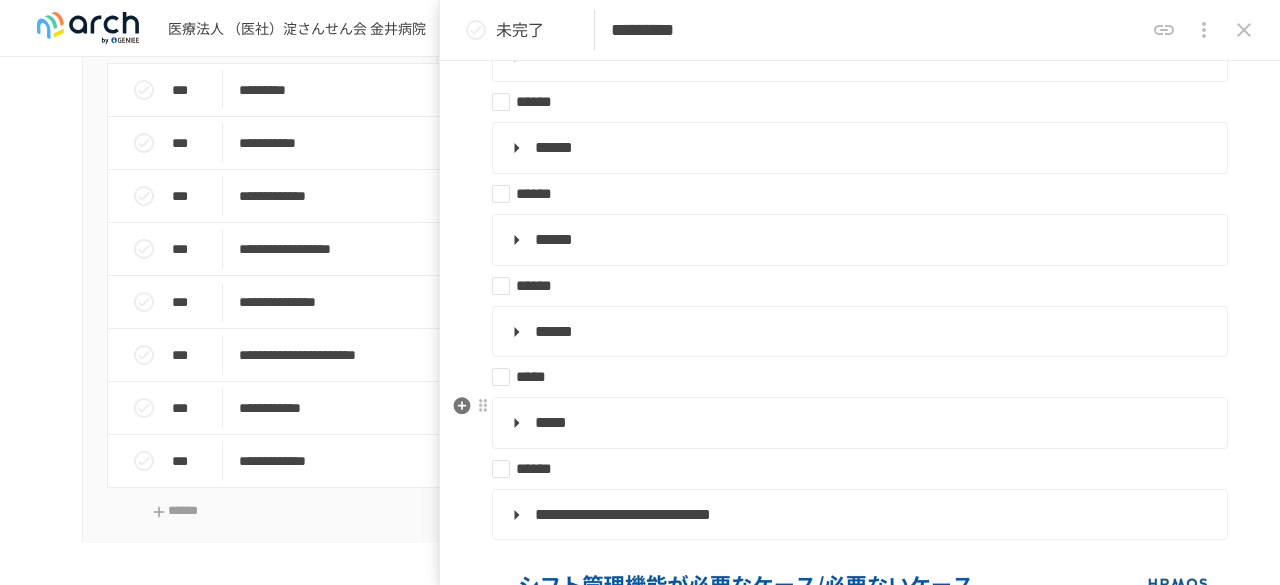 scroll, scrollTop: 700, scrollLeft: 0, axis: vertical 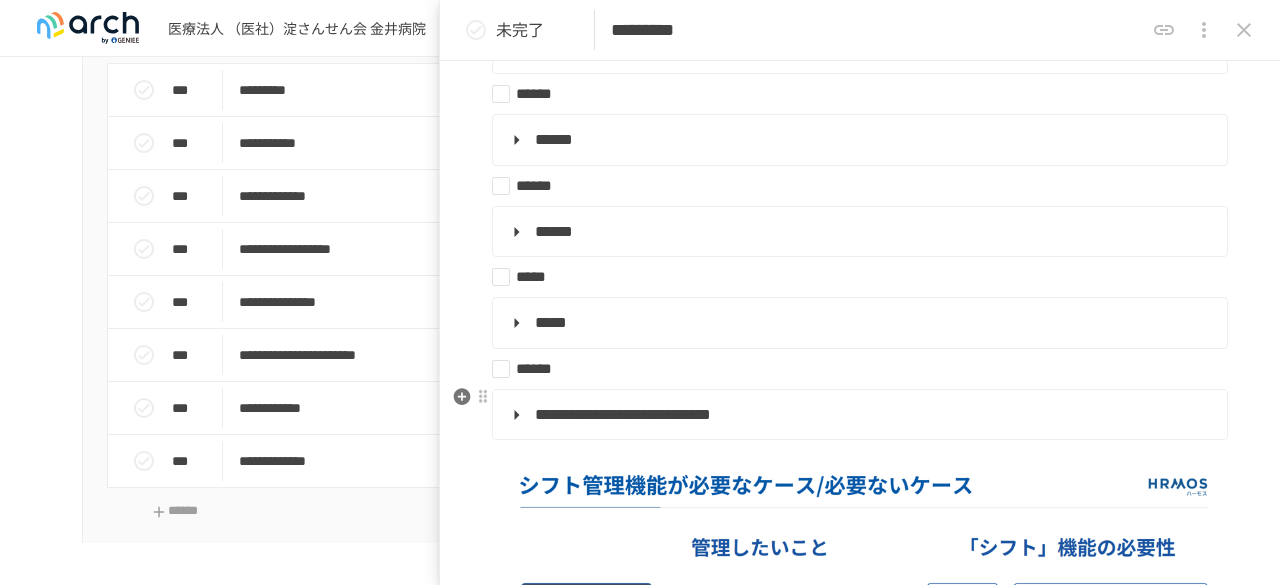click on "**********" at bounding box center (858, 415) 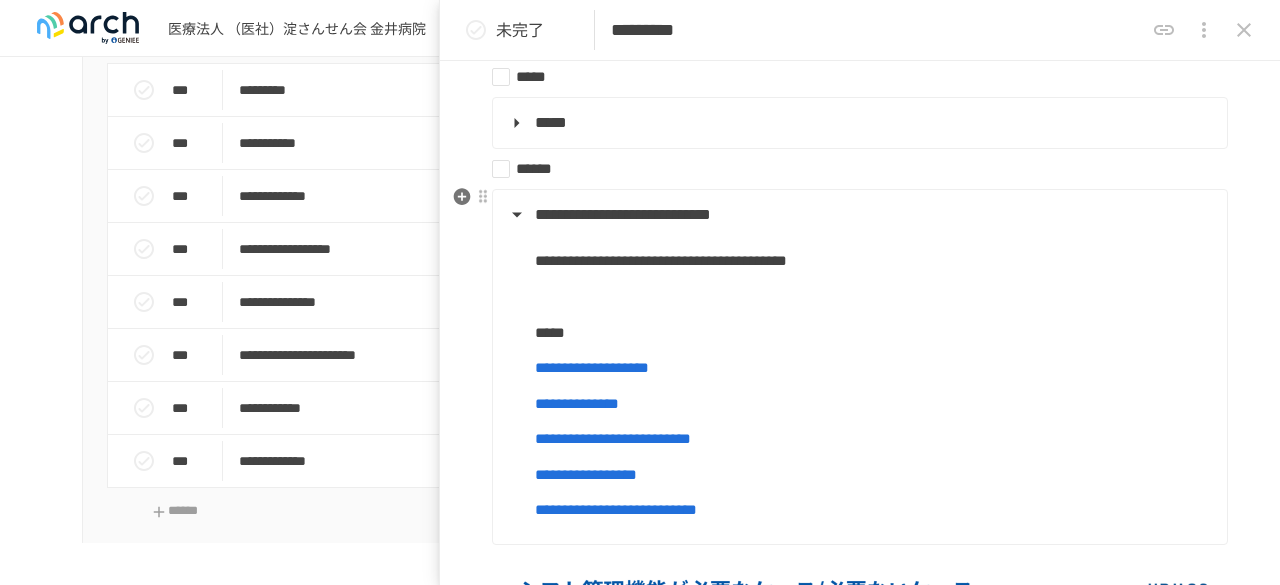 scroll, scrollTop: 800, scrollLeft: 0, axis: vertical 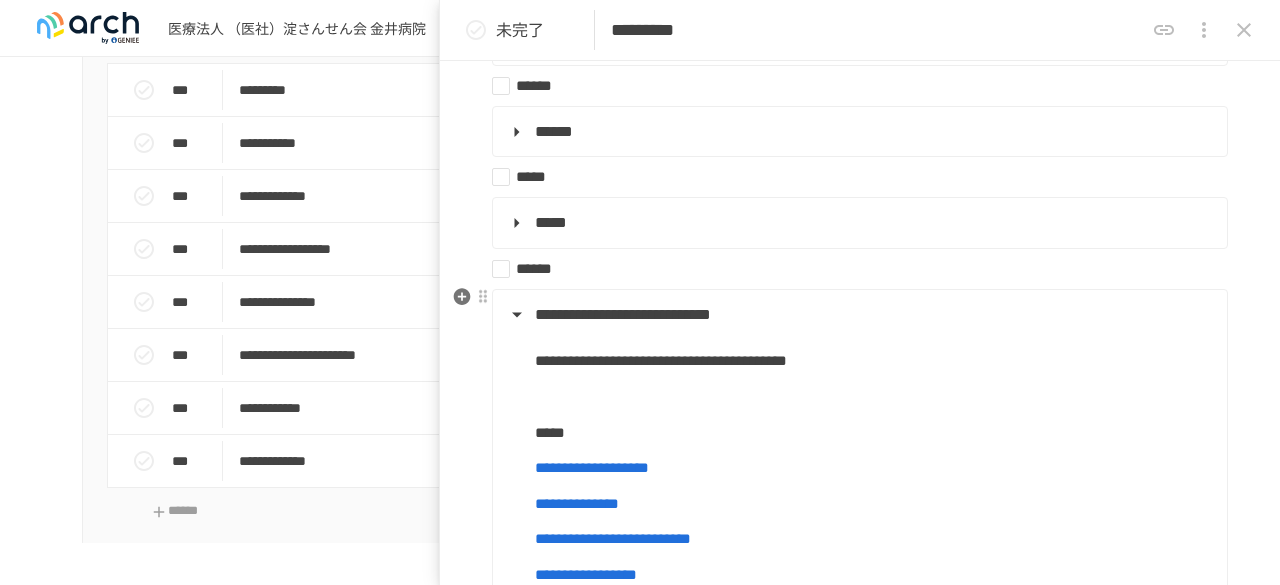 click on "**********" at bounding box center [858, 315] 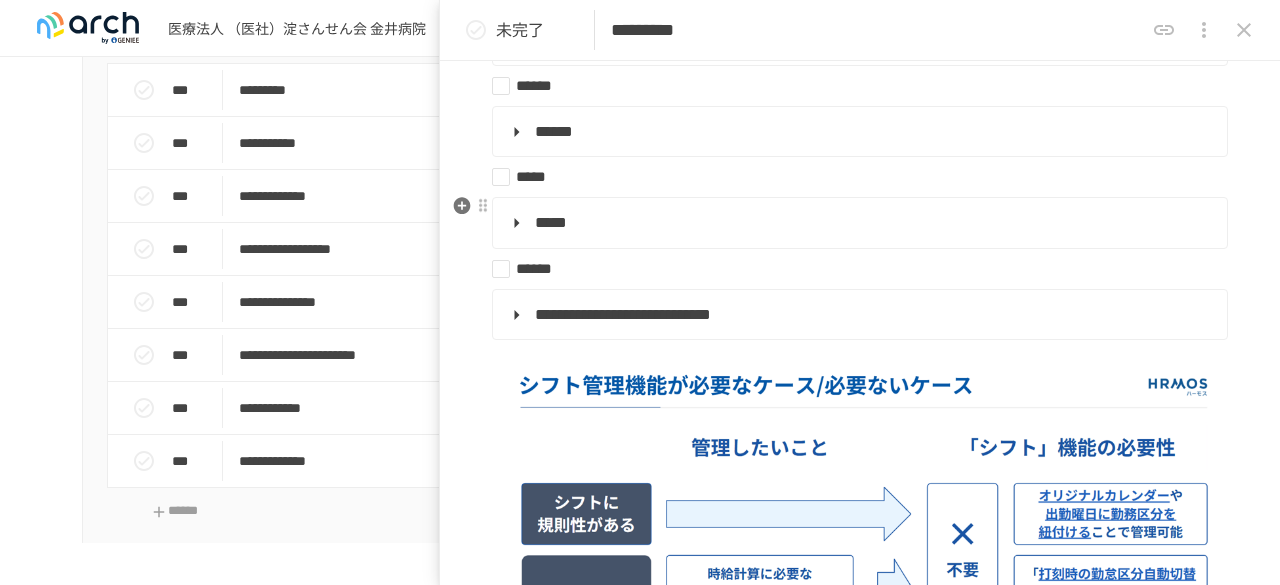 scroll, scrollTop: 700, scrollLeft: 0, axis: vertical 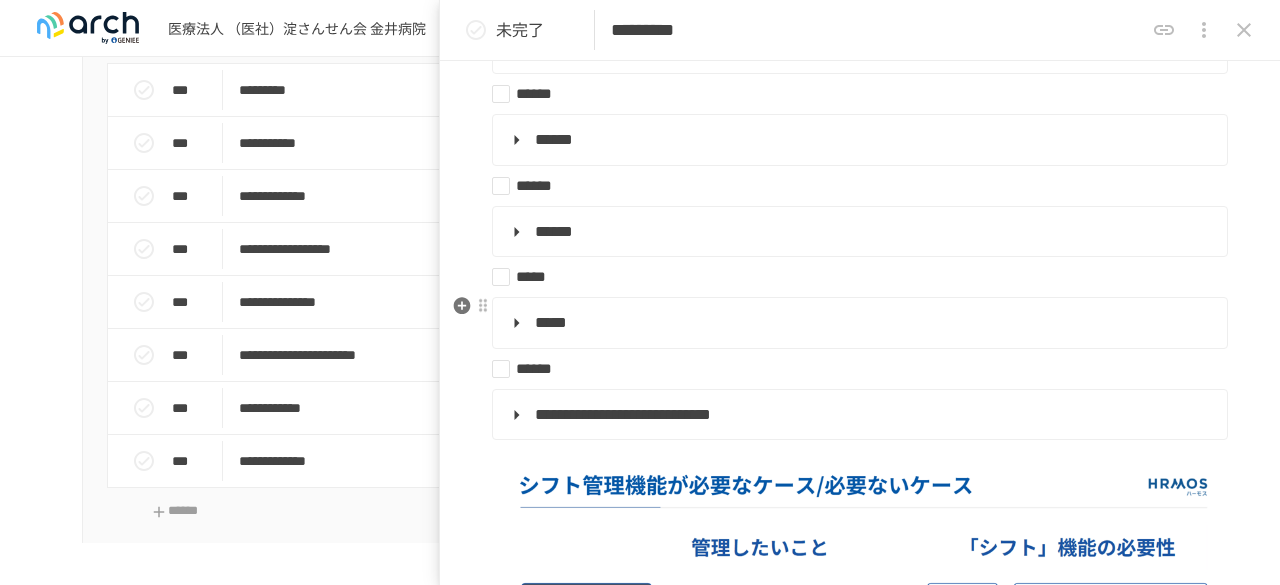 drag, startPoint x: 1123, startPoint y: 216, endPoint x: 1187, endPoint y: 194, distance: 67.6757 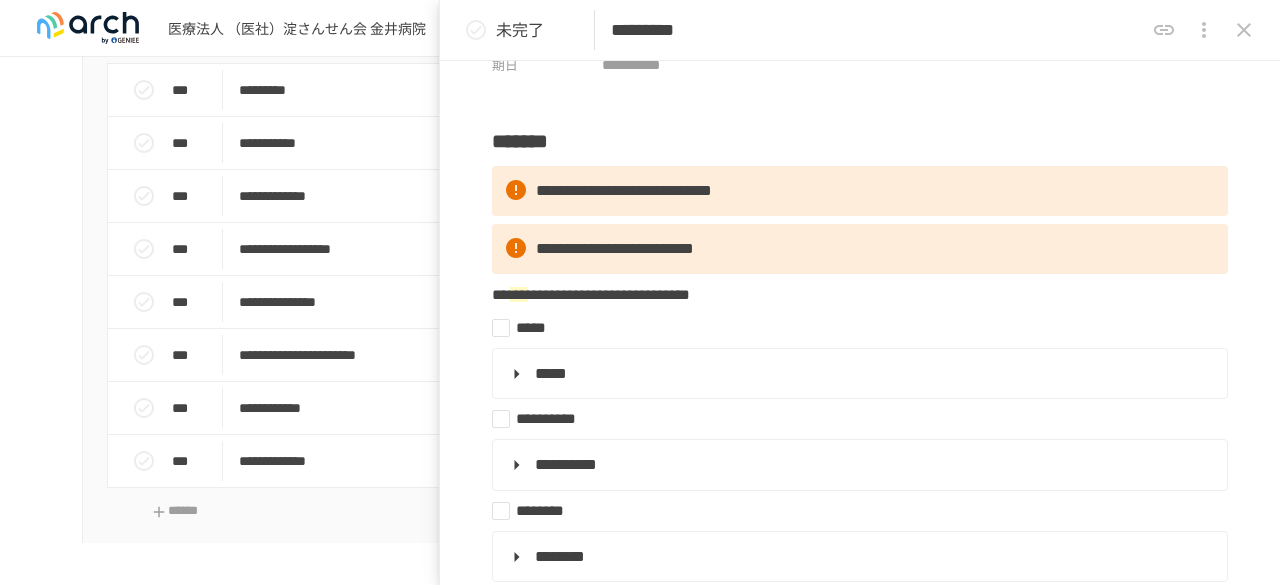 scroll, scrollTop: 0, scrollLeft: 0, axis: both 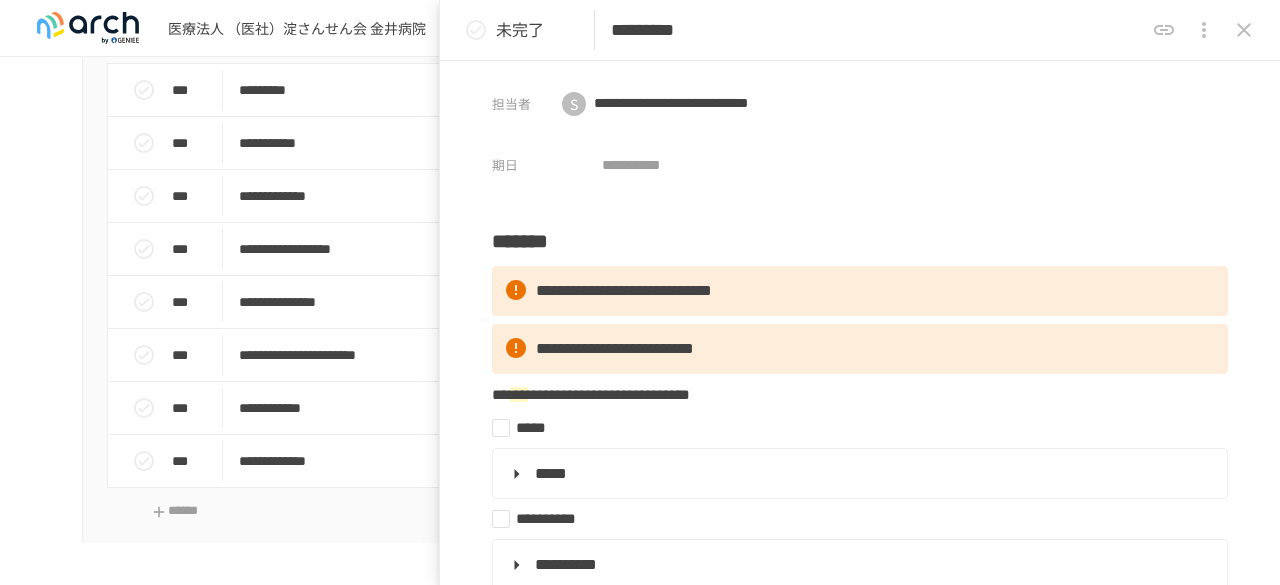 drag, startPoint x: 974, startPoint y: 228, endPoint x: 893, endPoint y: 145, distance: 115.97414 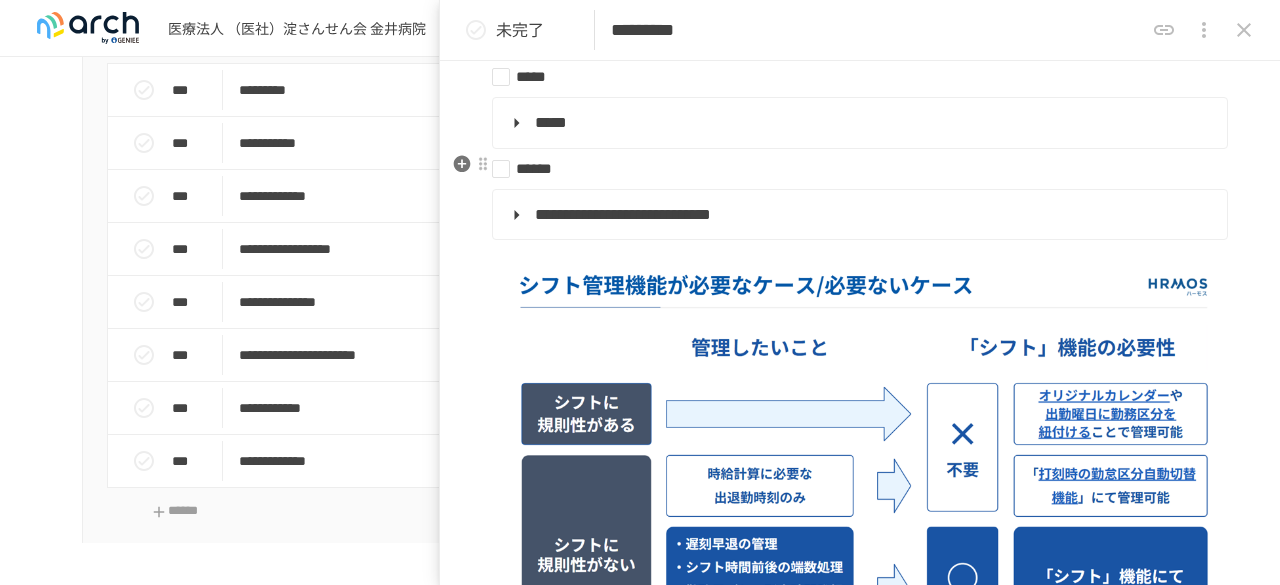 scroll, scrollTop: 1000, scrollLeft: 0, axis: vertical 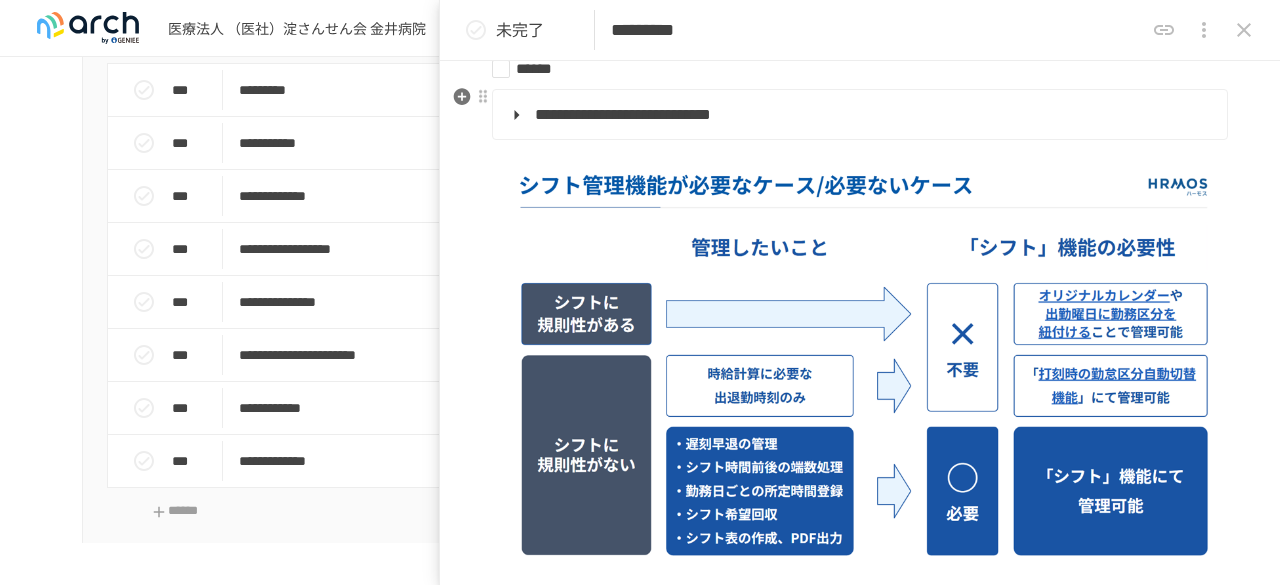 drag, startPoint x: 1028, startPoint y: 148, endPoint x: 1245, endPoint y: 117, distance: 219.20311 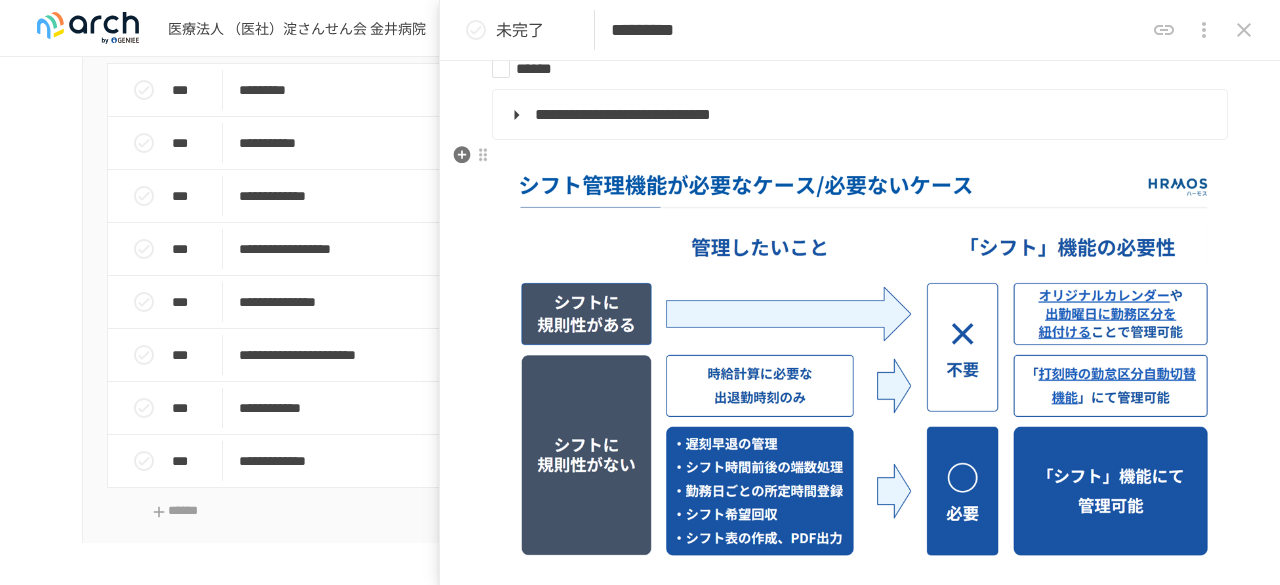 scroll, scrollTop: 1002, scrollLeft: 0, axis: vertical 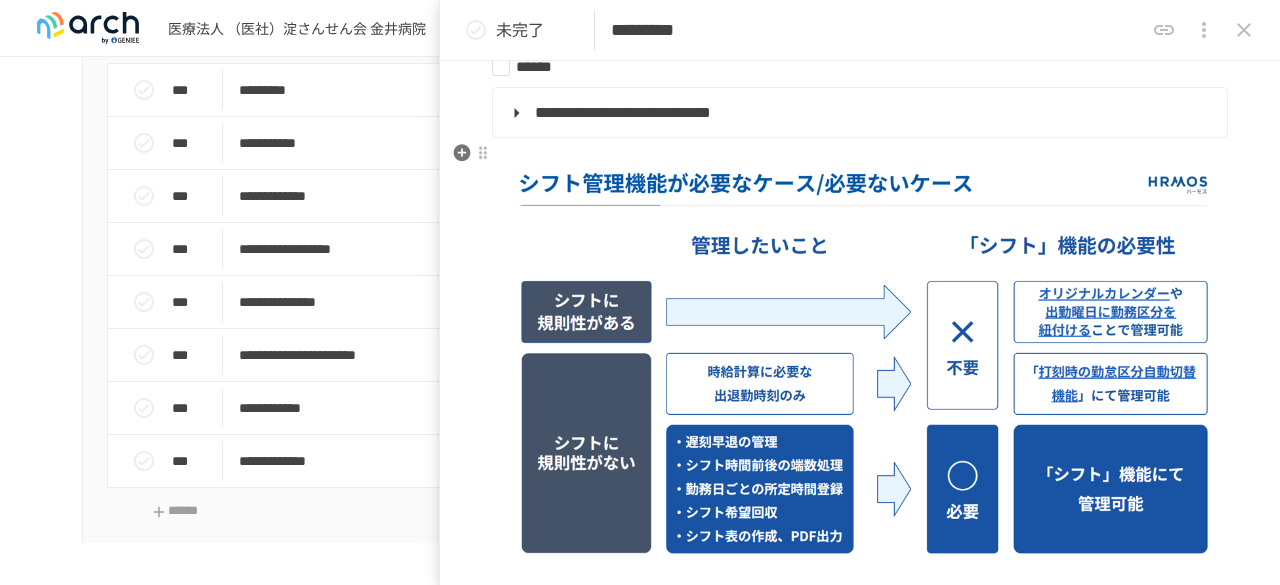 click on "**********" at bounding box center [860, 640] 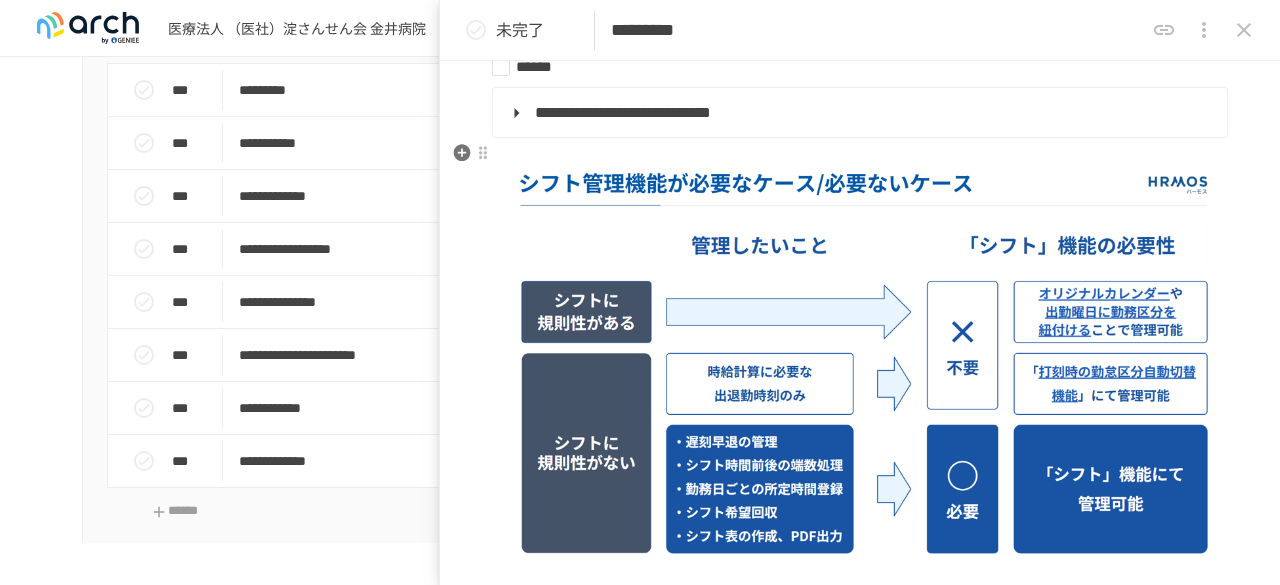 drag, startPoint x: 459, startPoint y: 197, endPoint x: 1031, endPoint y: 143, distance: 574.5433 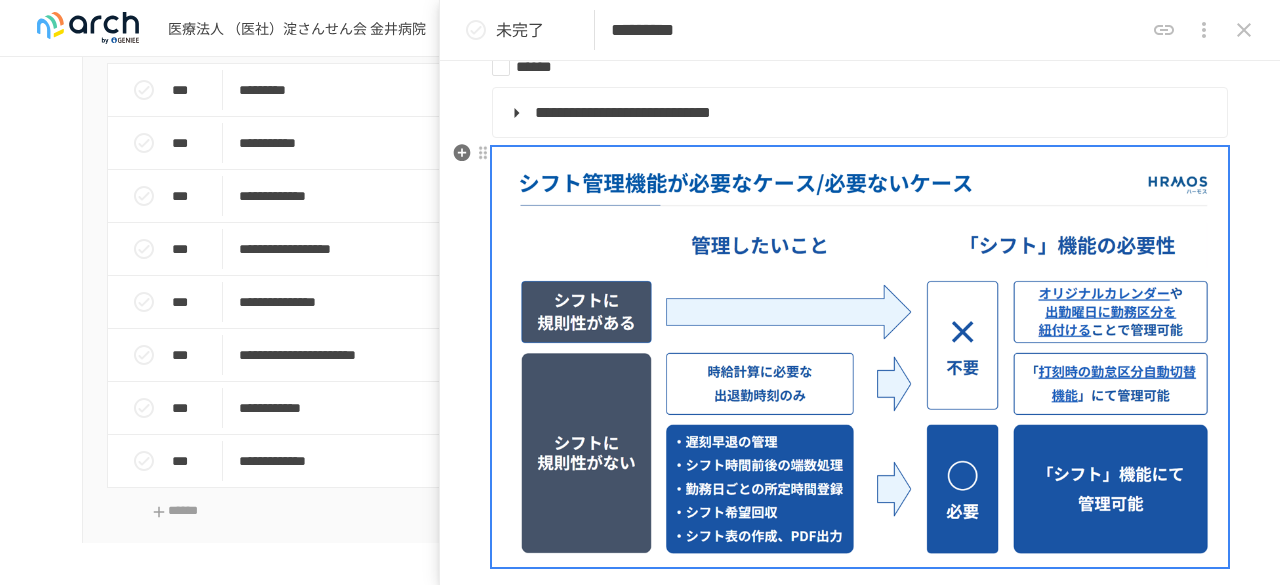 drag, startPoint x: 1031, startPoint y: 143, endPoint x: 1030, endPoint y: 120, distance: 23.021729 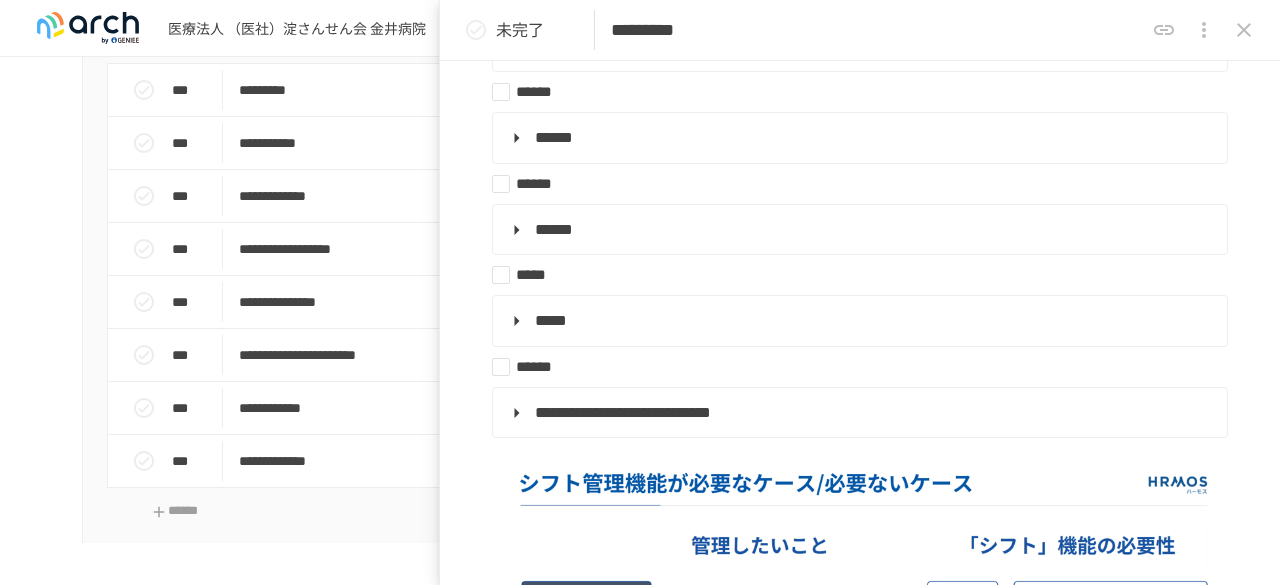 scroll, scrollTop: 802, scrollLeft: 0, axis: vertical 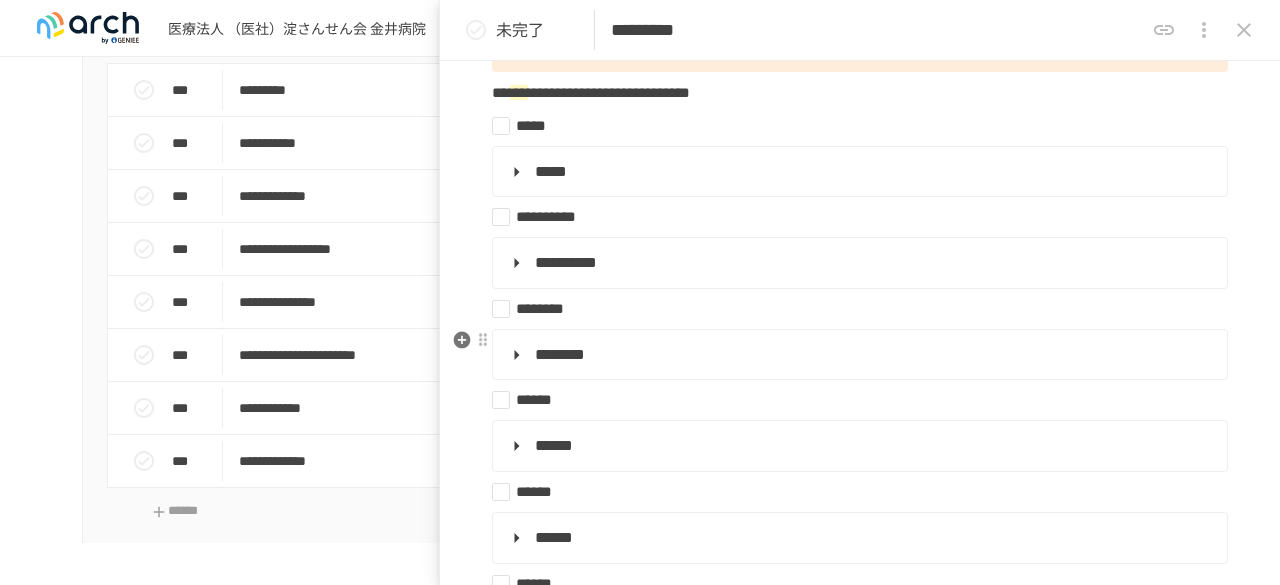 click on "********" at bounding box center (858, 355) 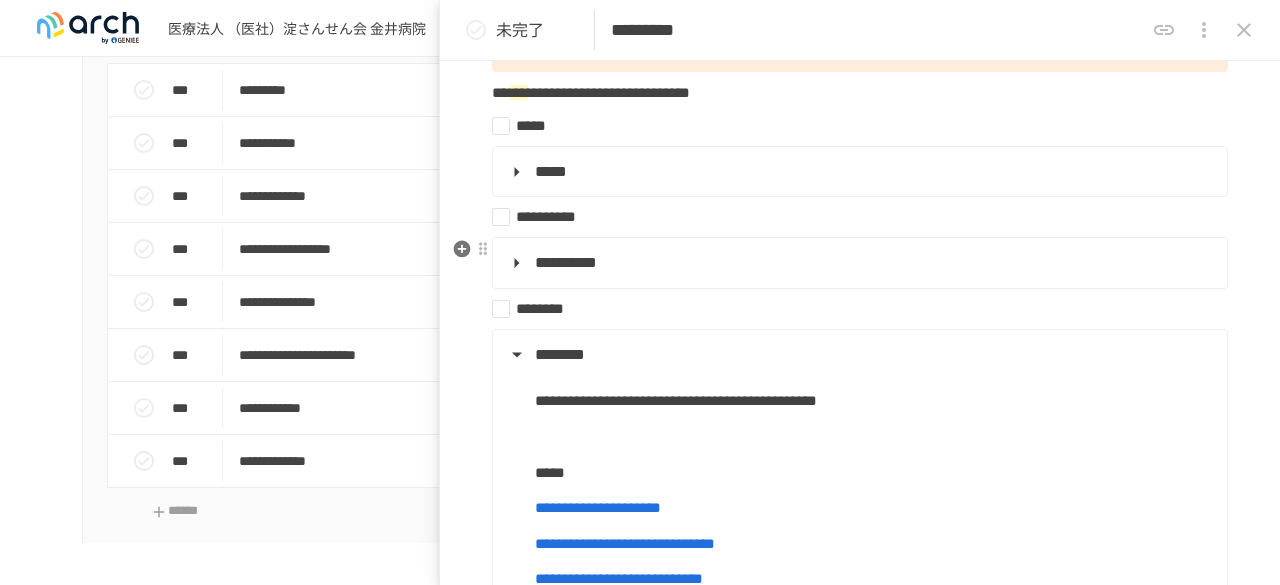 scroll, scrollTop: 402, scrollLeft: 0, axis: vertical 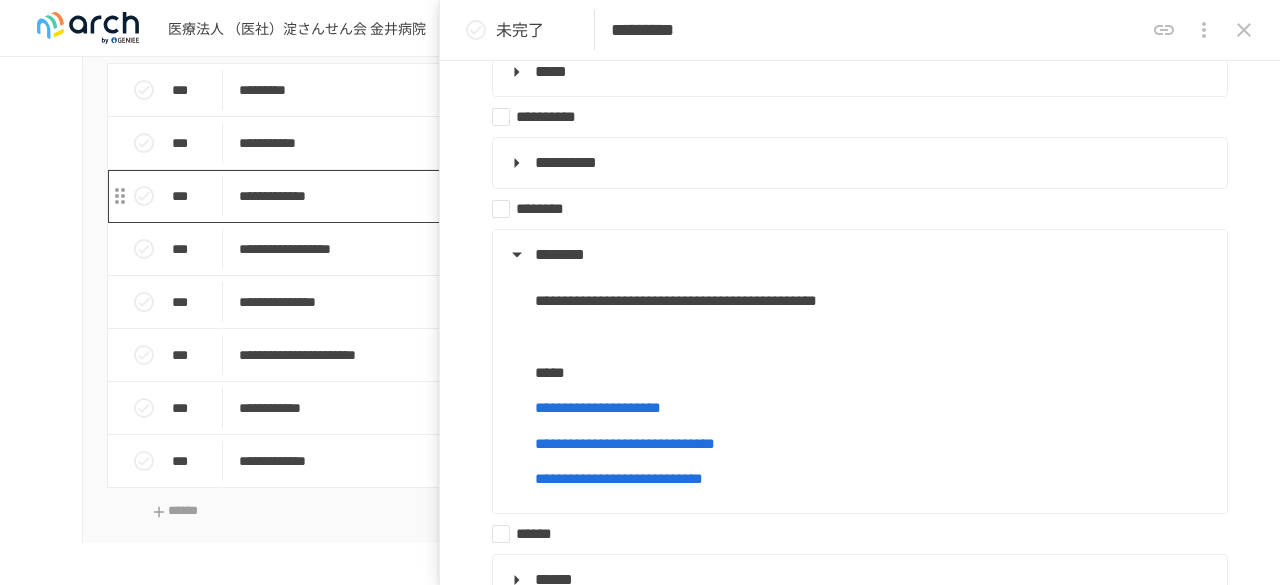 click on "**********" at bounding box center [598, 196] 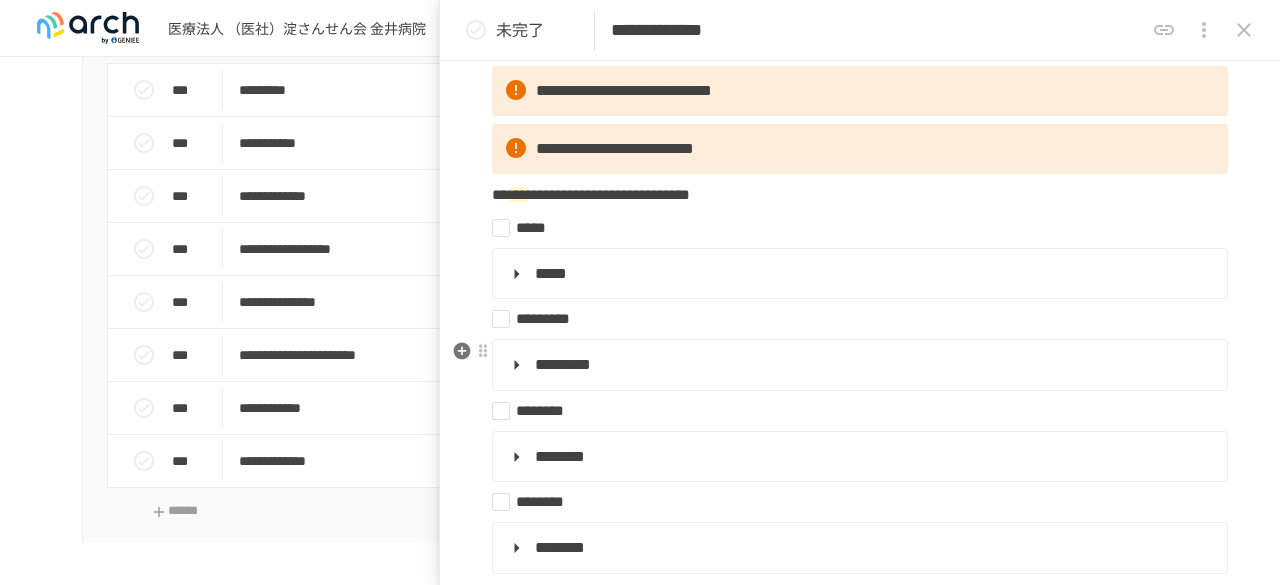 scroll, scrollTop: 300, scrollLeft: 0, axis: vertical 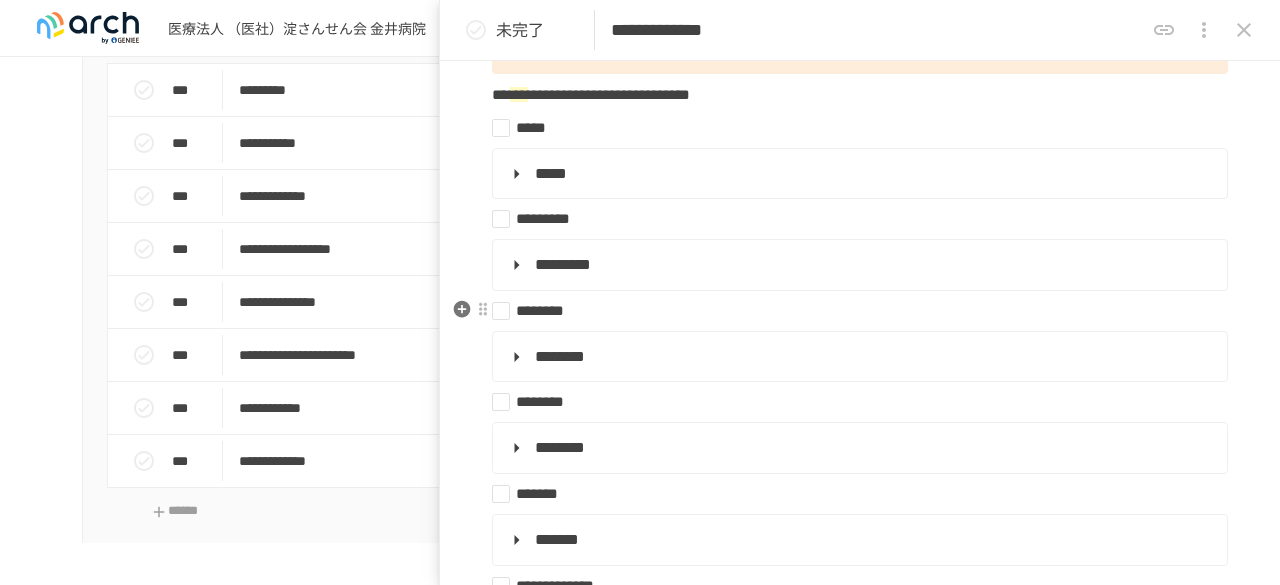 click on "********" at bounding box center (852, 311) 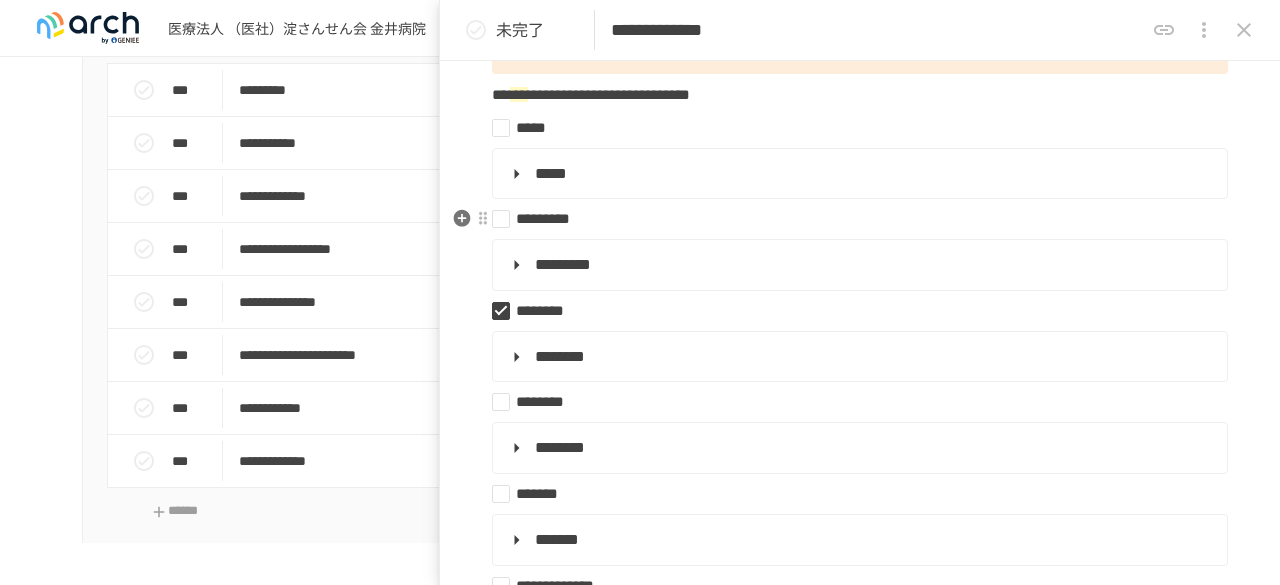 click on "*********" at bounding box center [852, 219] 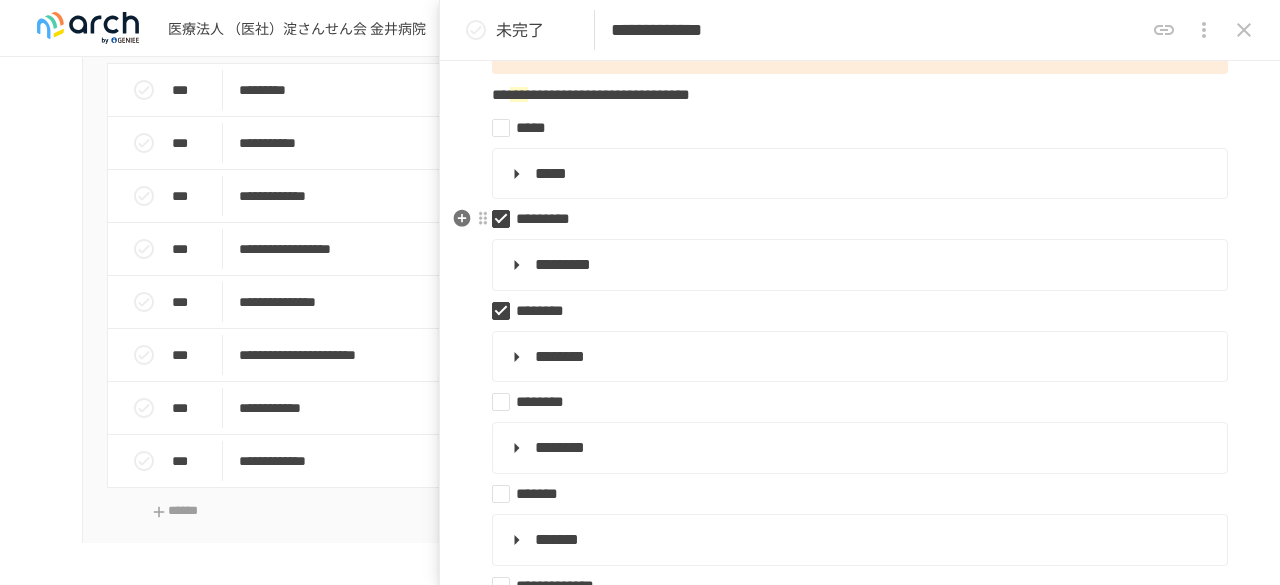 click on "*********" at bounding box center (852, 219) 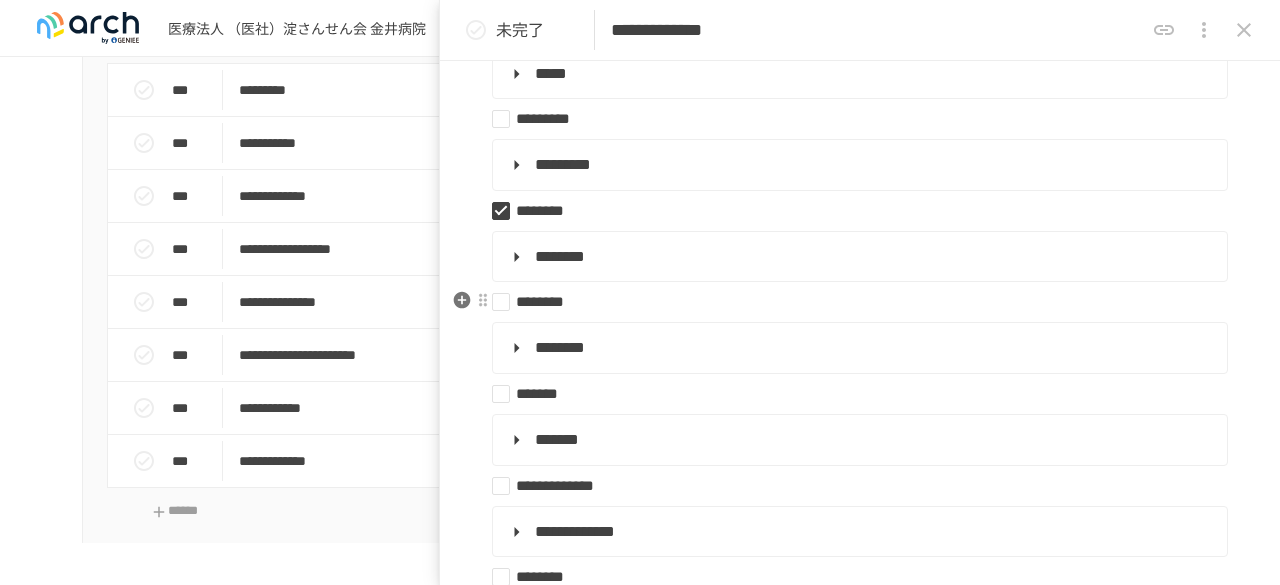 scroll, scrollTop: 300, scrollLeft: 0, axis: vertical 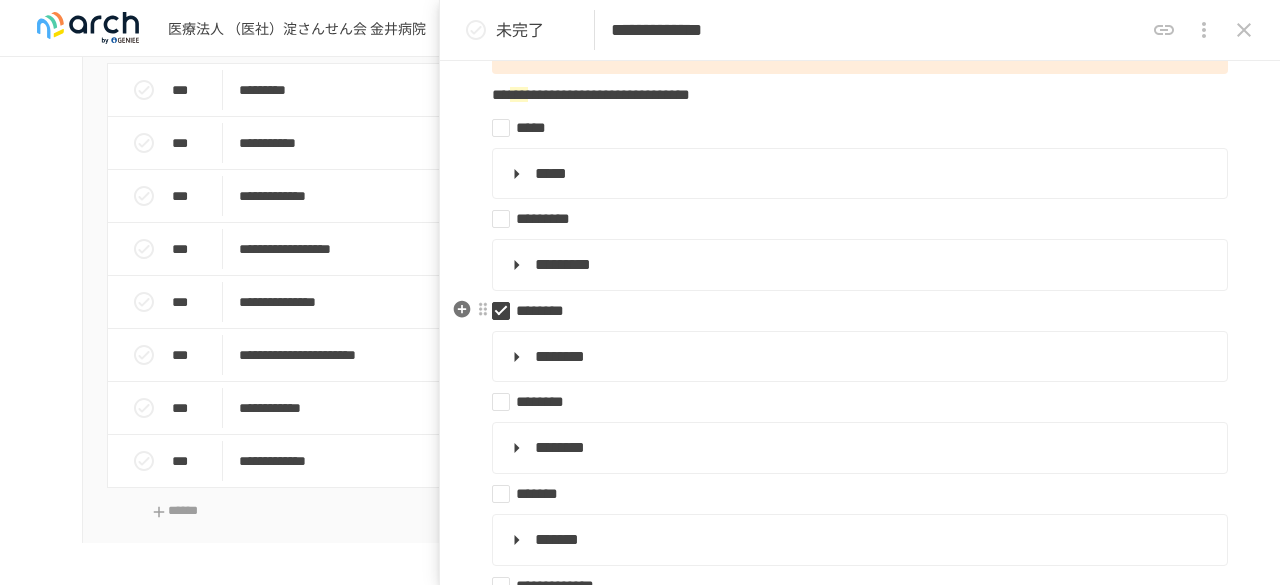 click on "********" at bounding box center (852, 311) 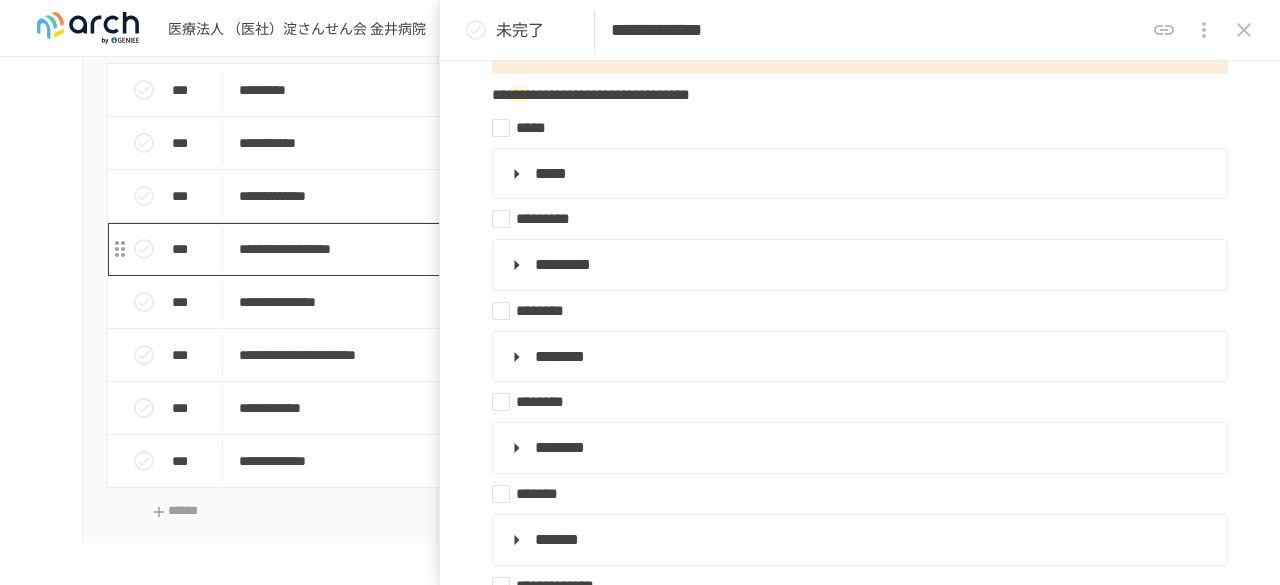 click on "**********" at bounding box center [598, 249] 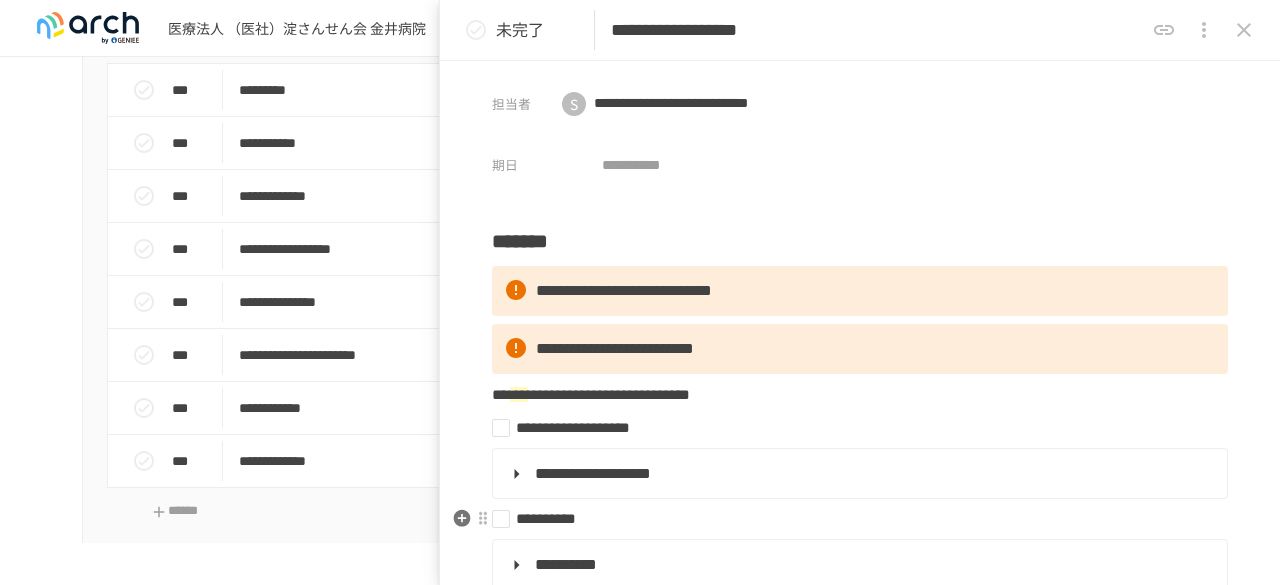 scroll, scrollTop: 100, scrollLeft: 0, axis: vertical 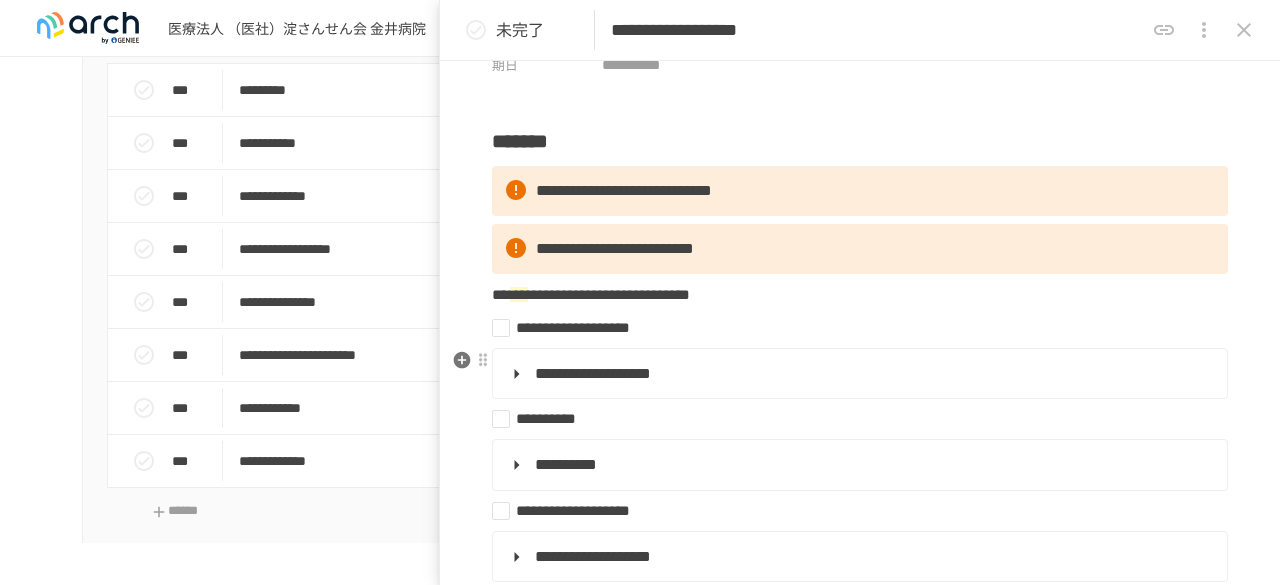 click on "**********" at bounding box center (858, 374) 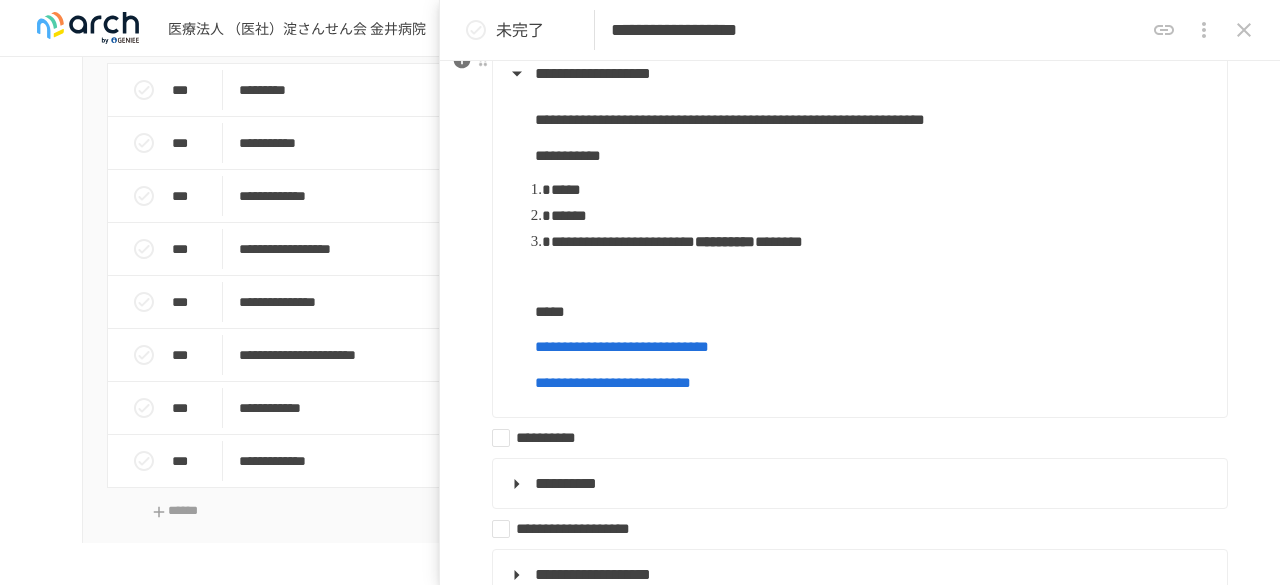 scroll, scrollTop: 500, scrollLeft: 0, axis: vertical 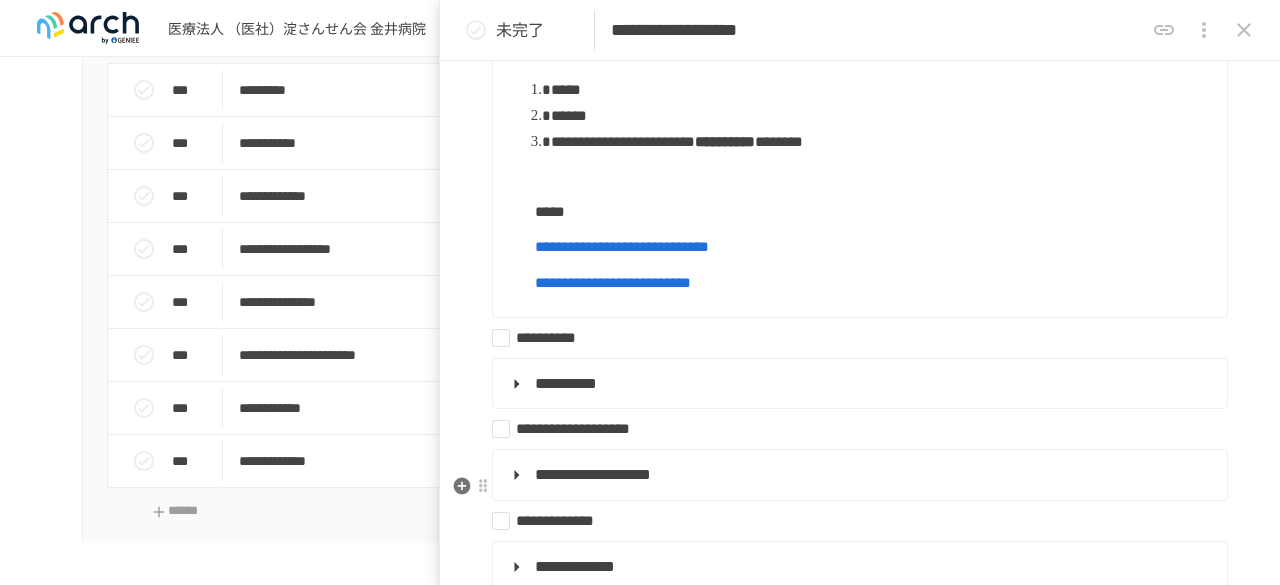 click on "**********" at bounding box center [858, 475] 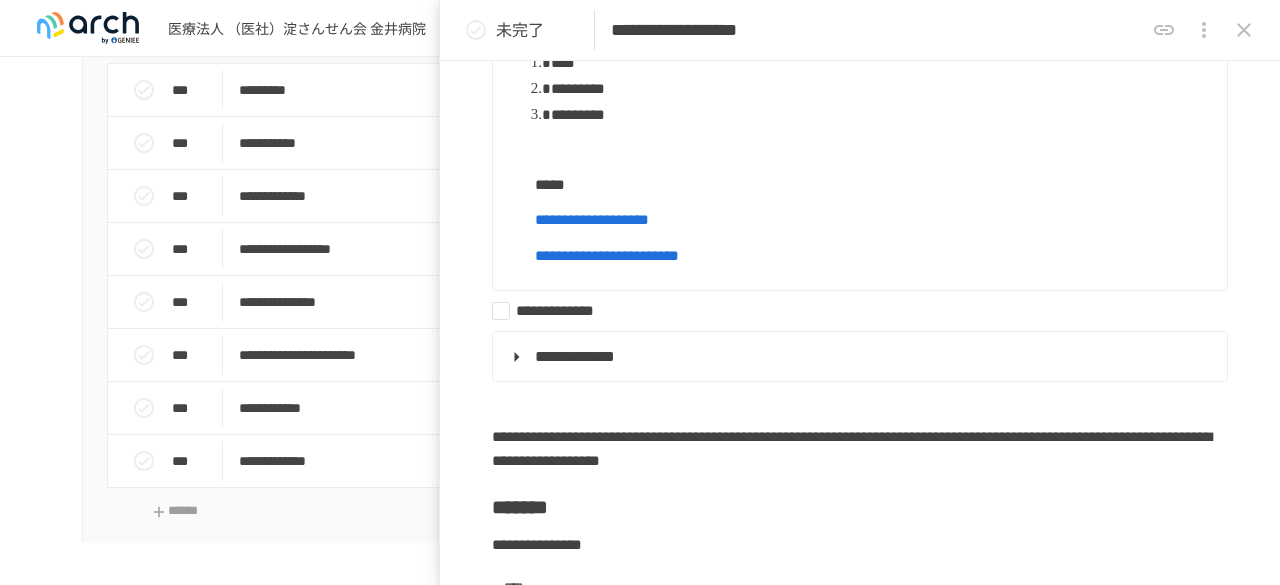 scroll, scrollTop: 1300, scrollLeft: 0, axis: vertical 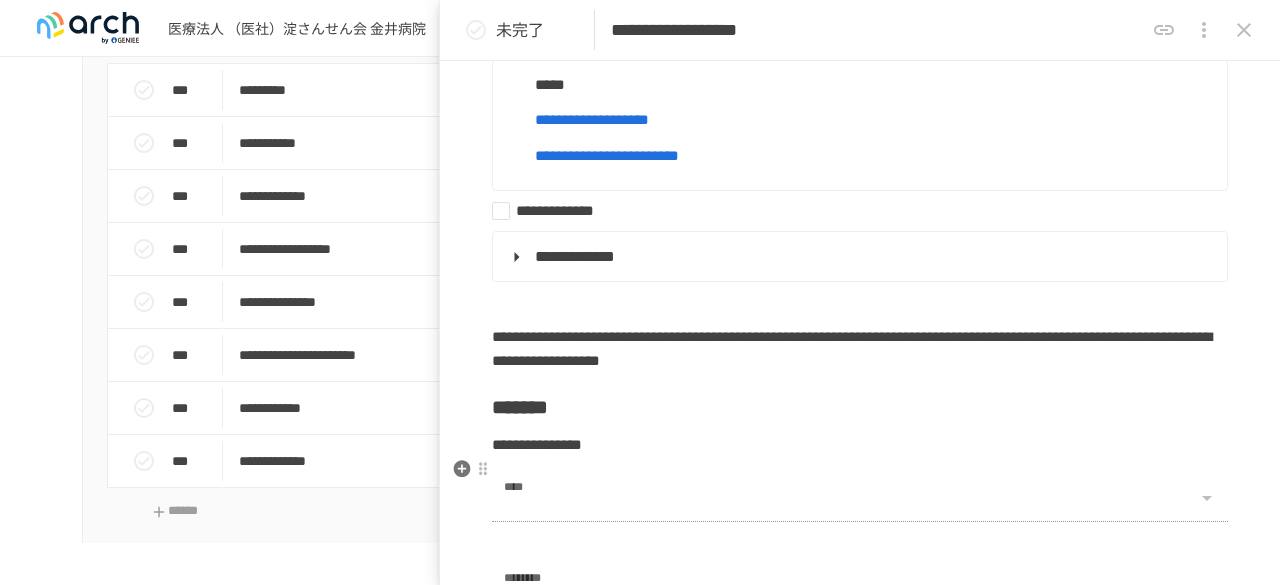 click on "**********" at bounding box center (860, 445) 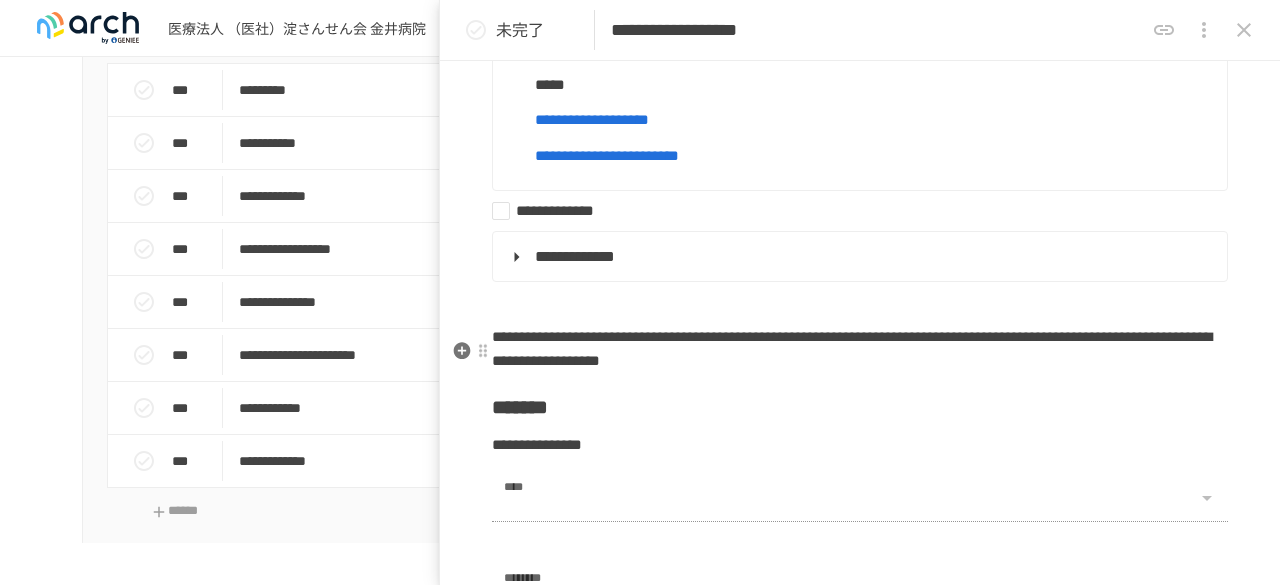 scroll, scrollTop: 1000, scrollLeft: 0, axis: vertical 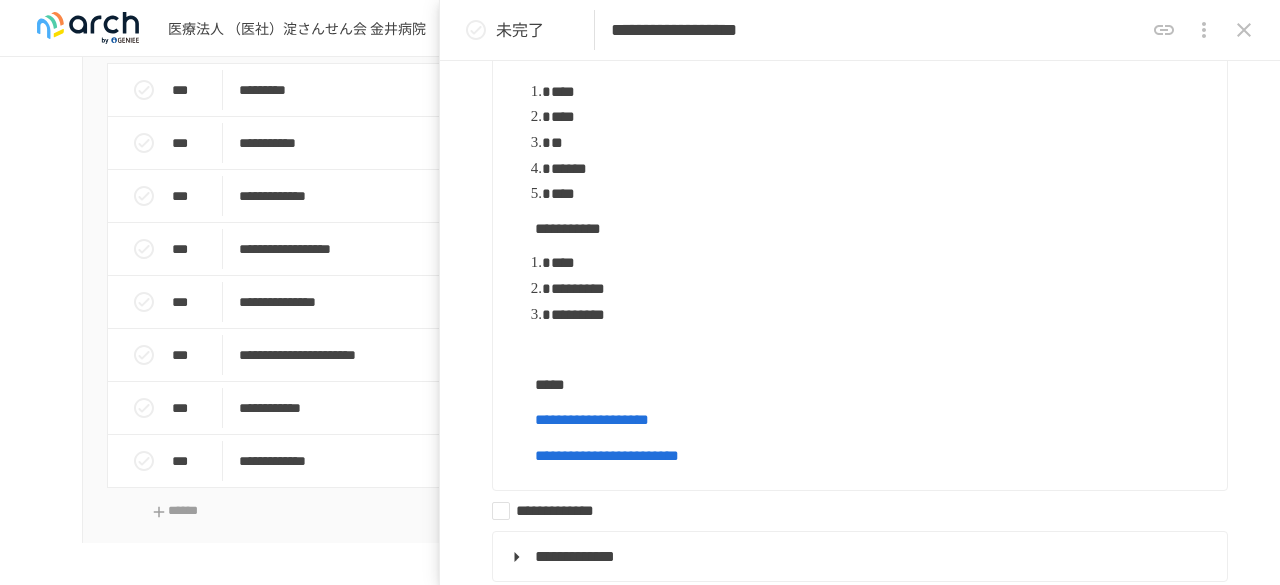 click 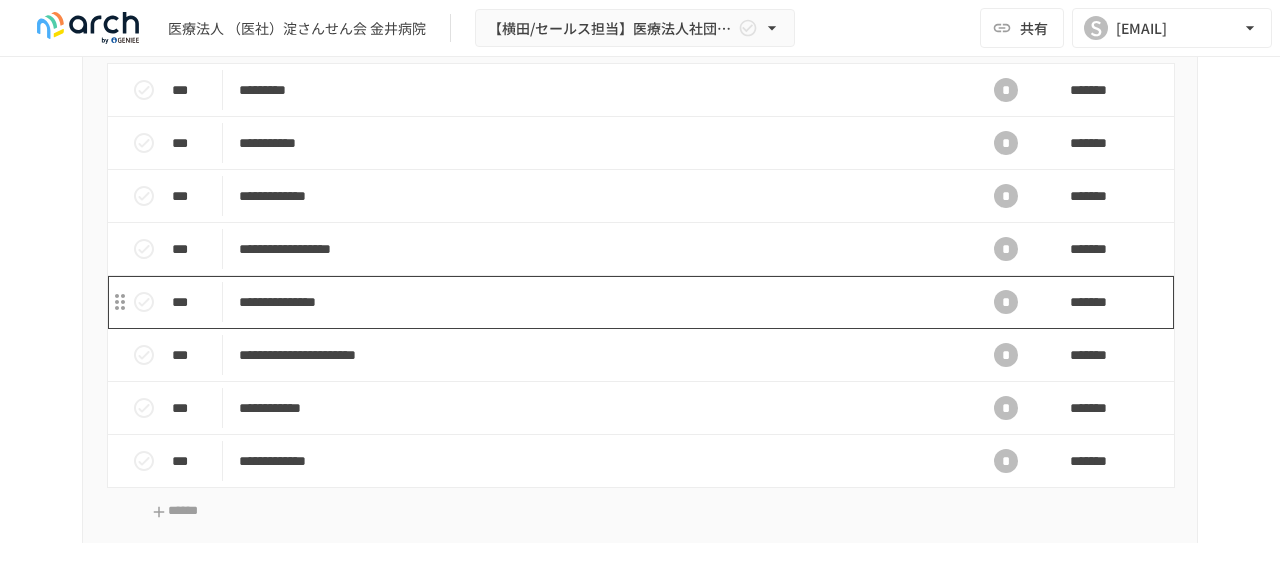 click on "**********" at bounding box center (598, 302) 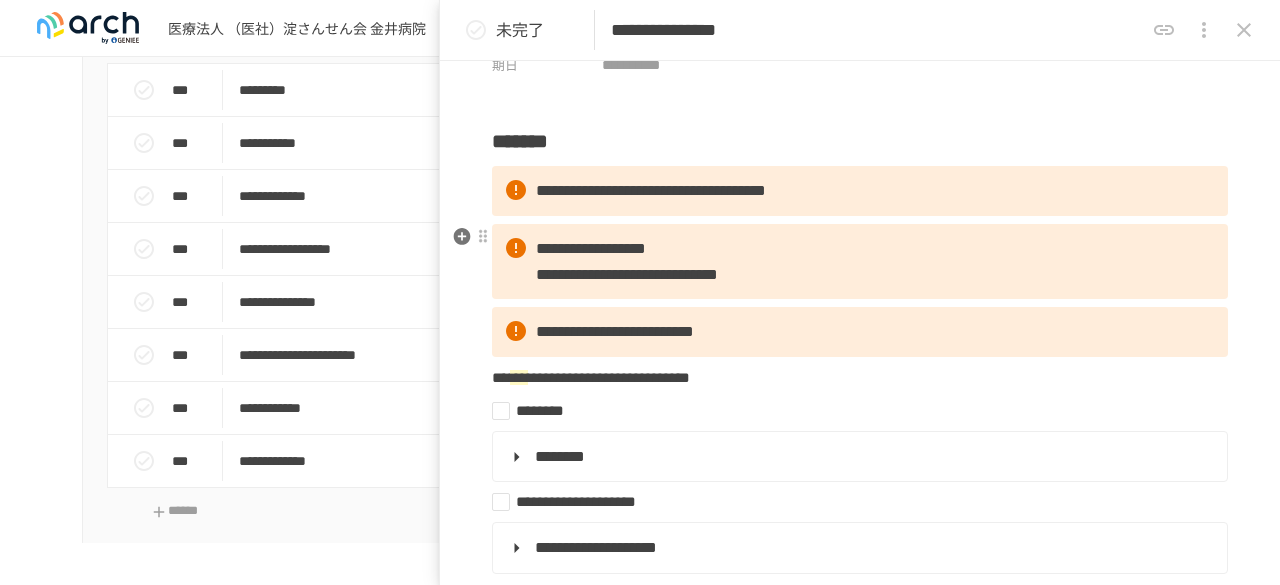 scroll, scrollTop: 200, scrollLeft: 0, axis: vertical 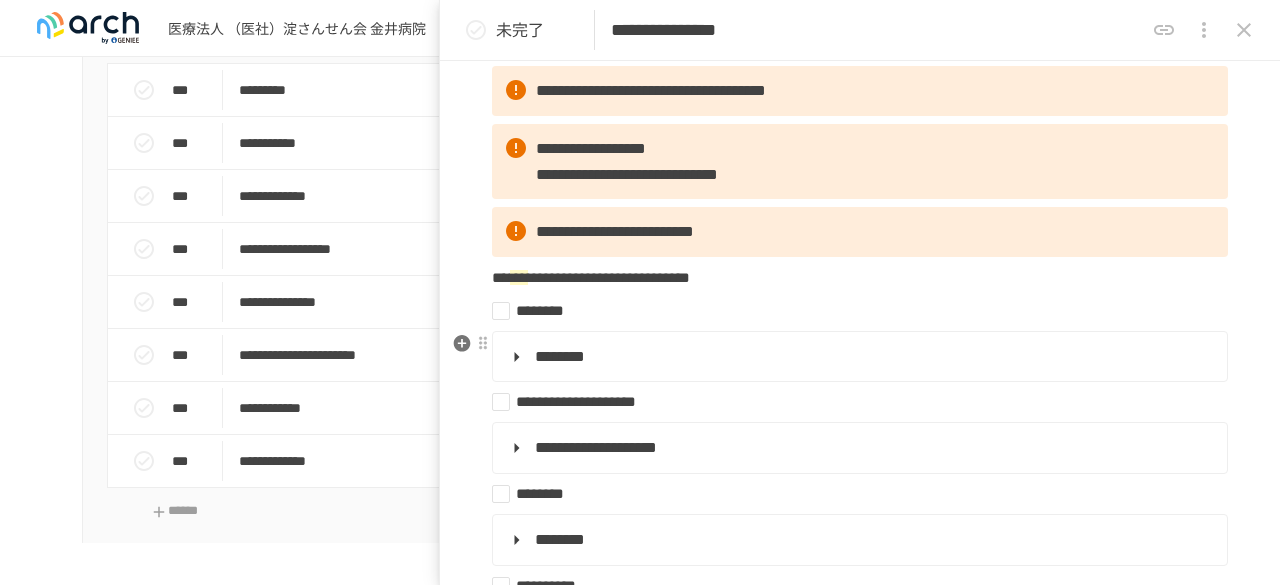click on "********" at bounding box center [858, 357] 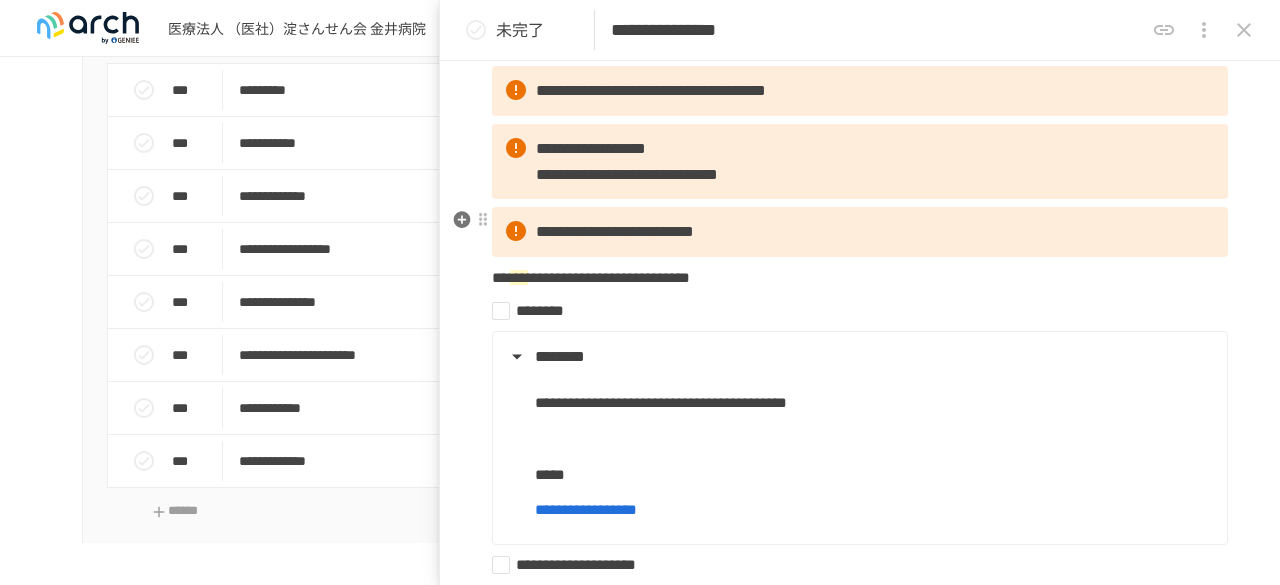 scroll, scrollTop: 0, scrollLeft: 0, axis: both 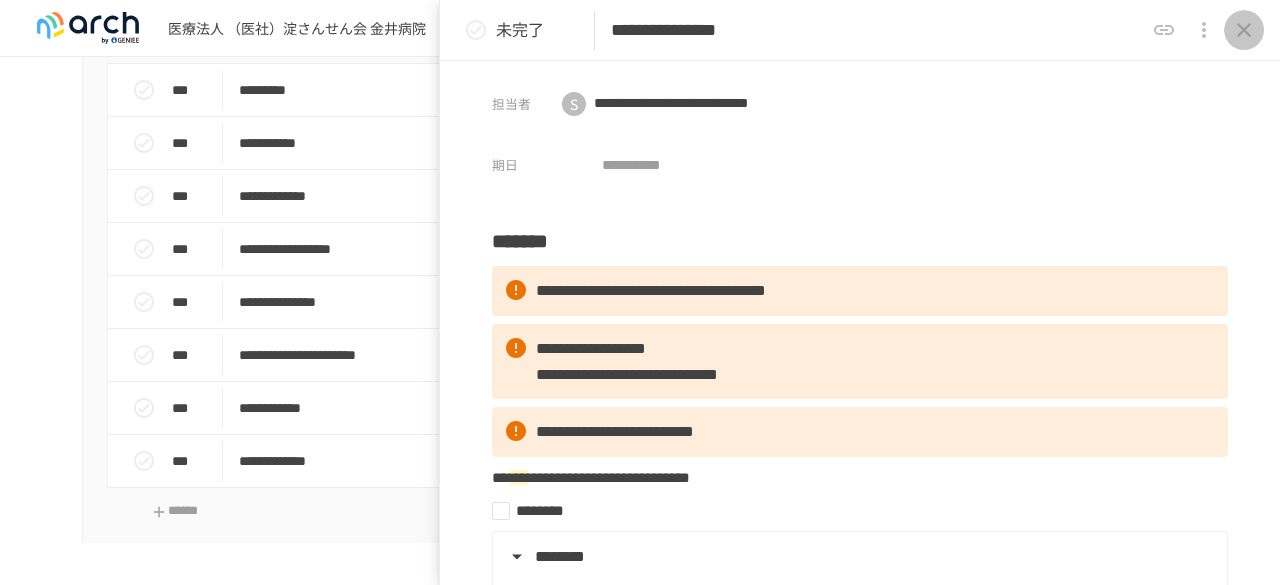 click 